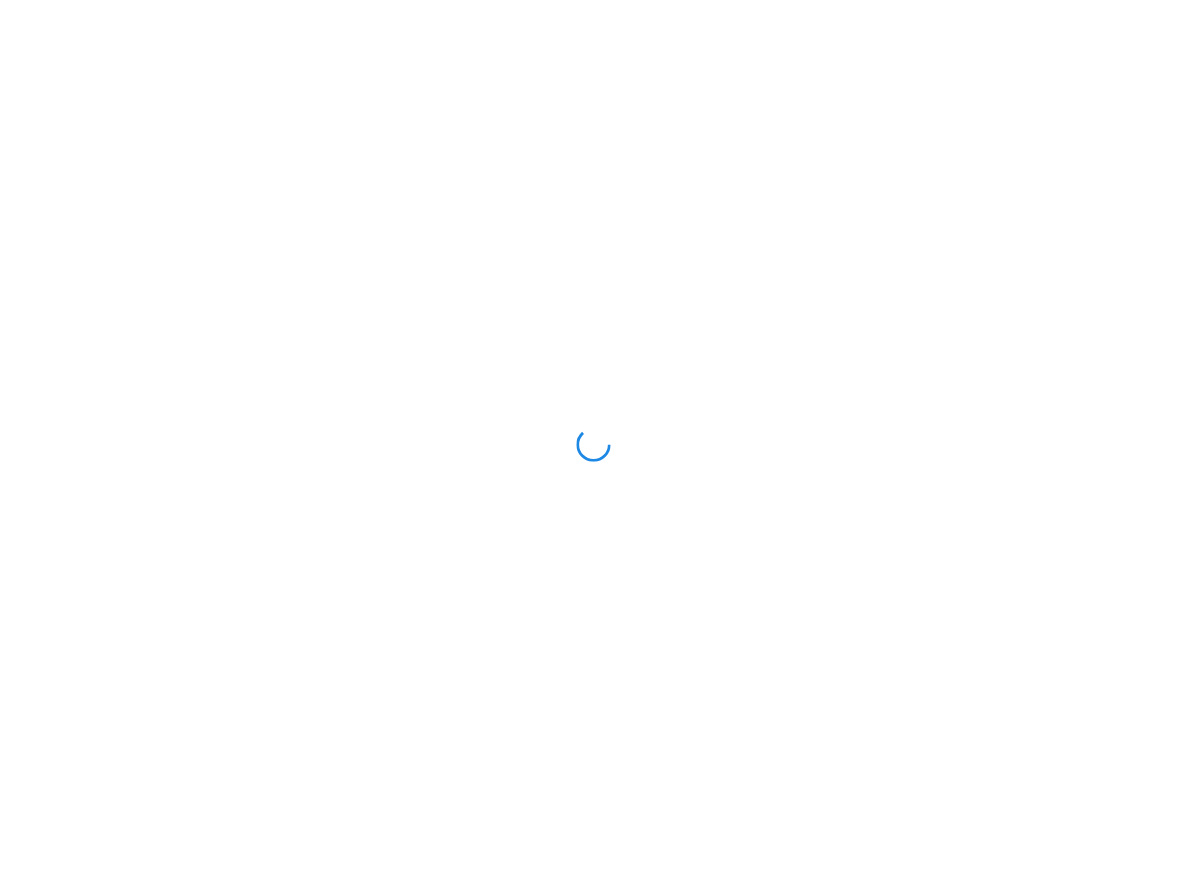 scroll, scrollTop: 0, scrollLeft: 0, axis: both 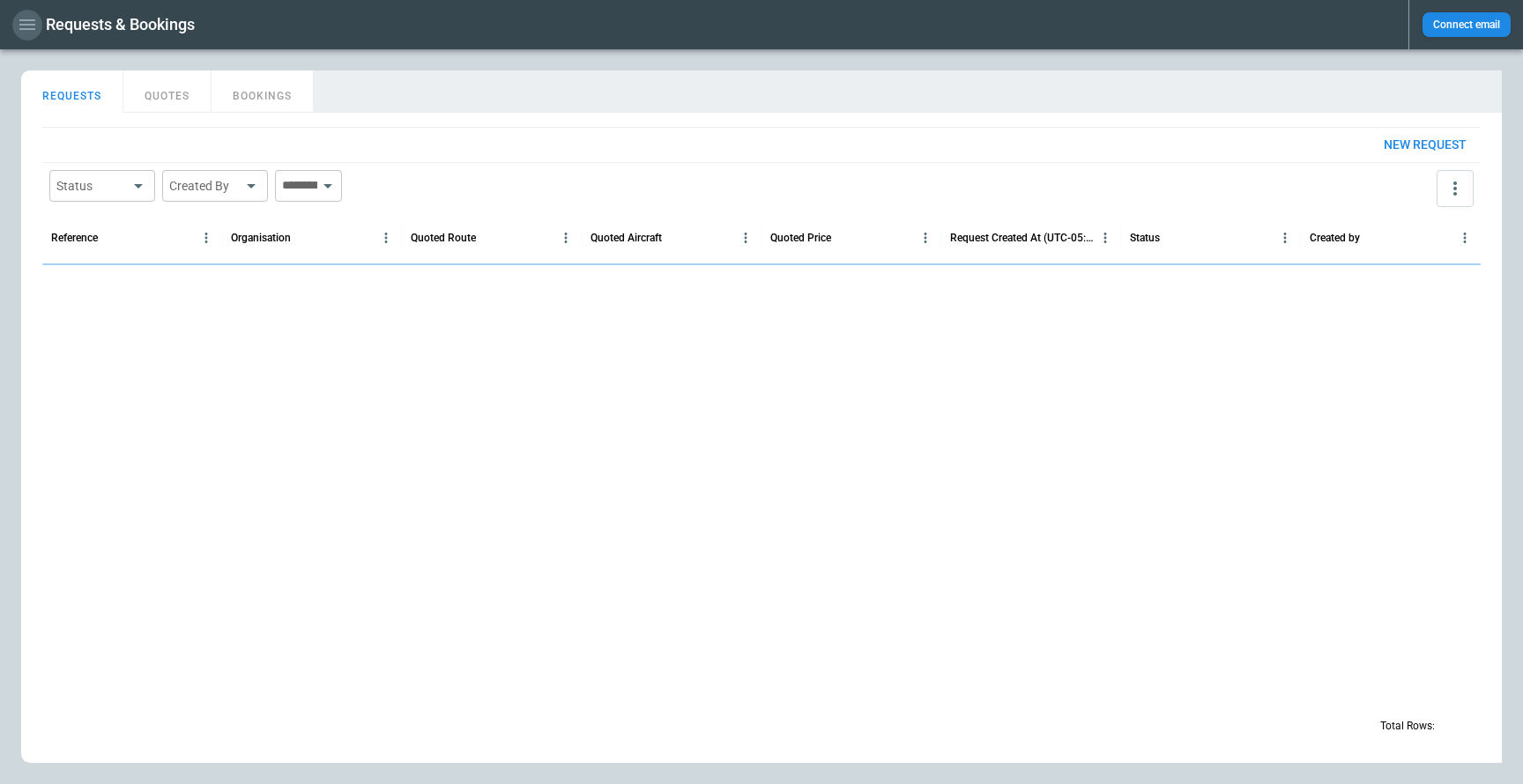 click 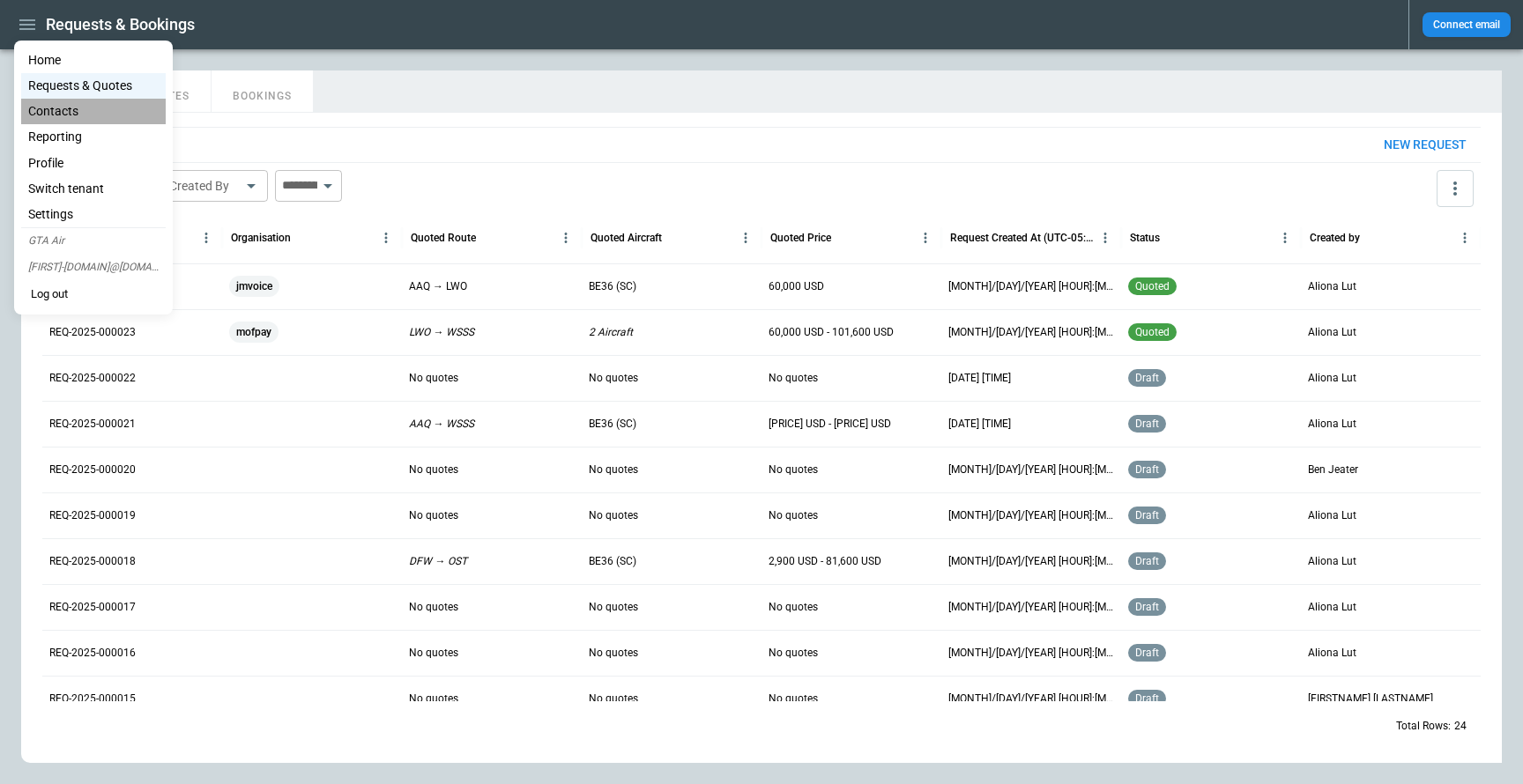 click on "Contacts" at bounding box center [93, 111] 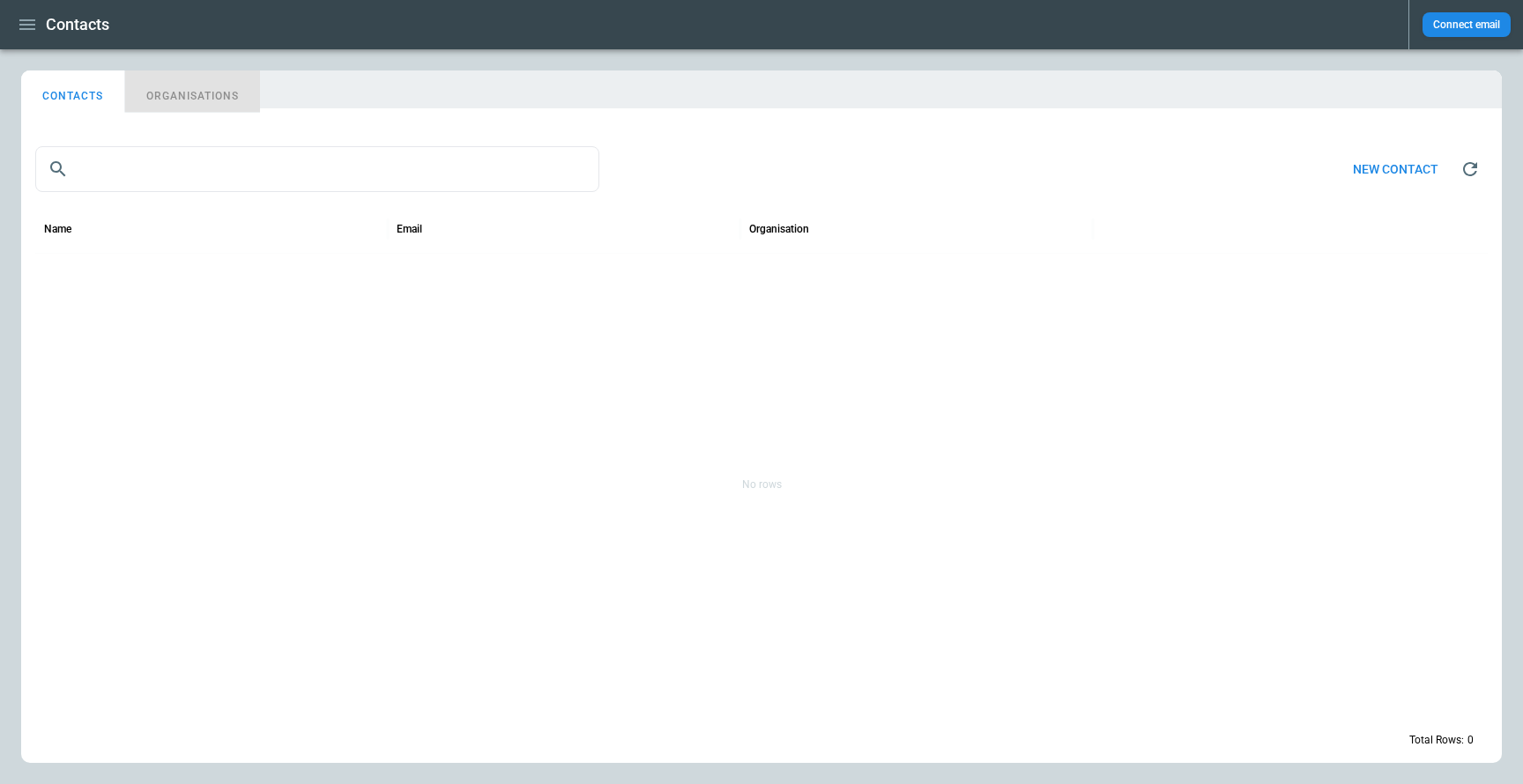 click on "ORGANISATIONS" at bounding box center [192, 92] 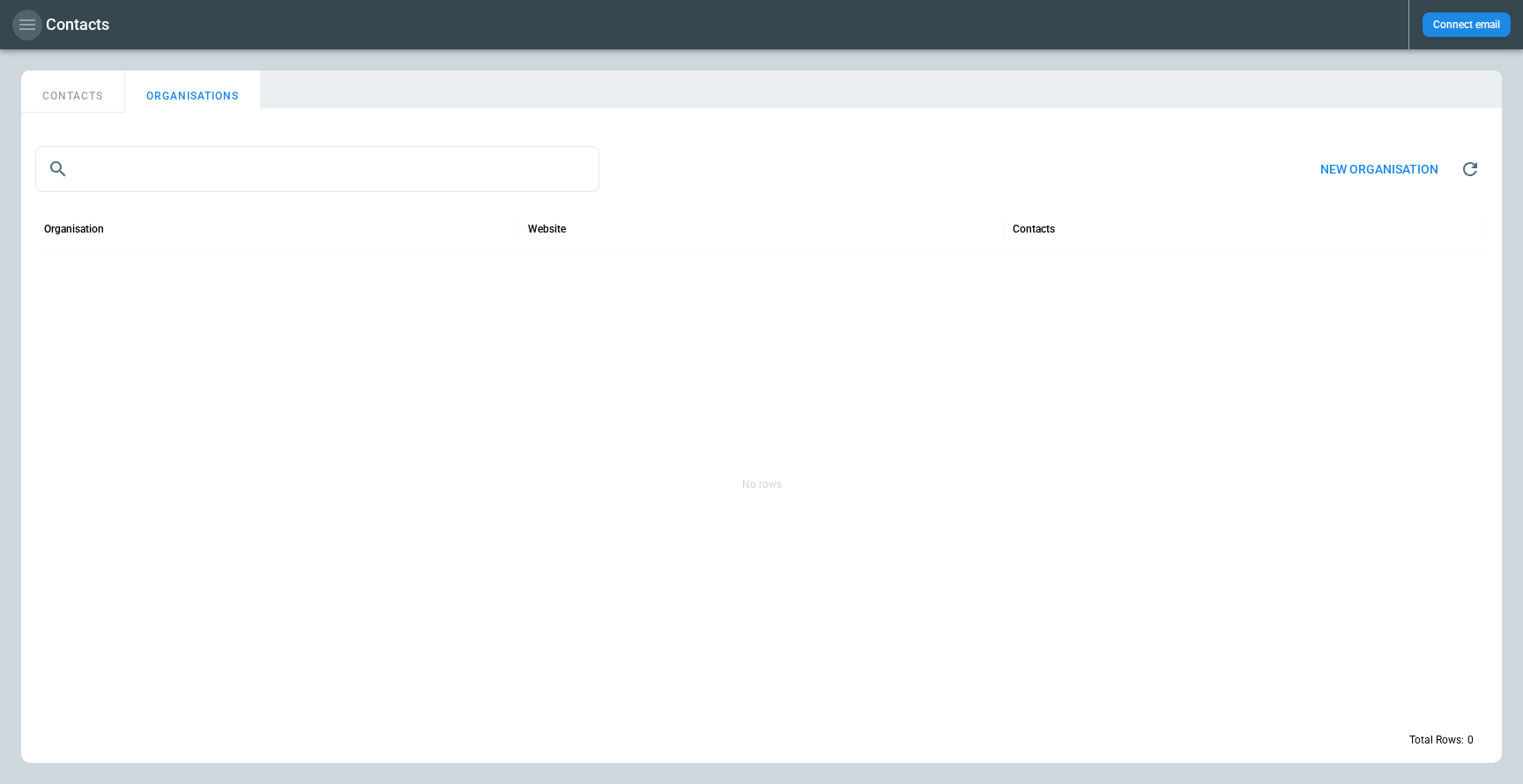click 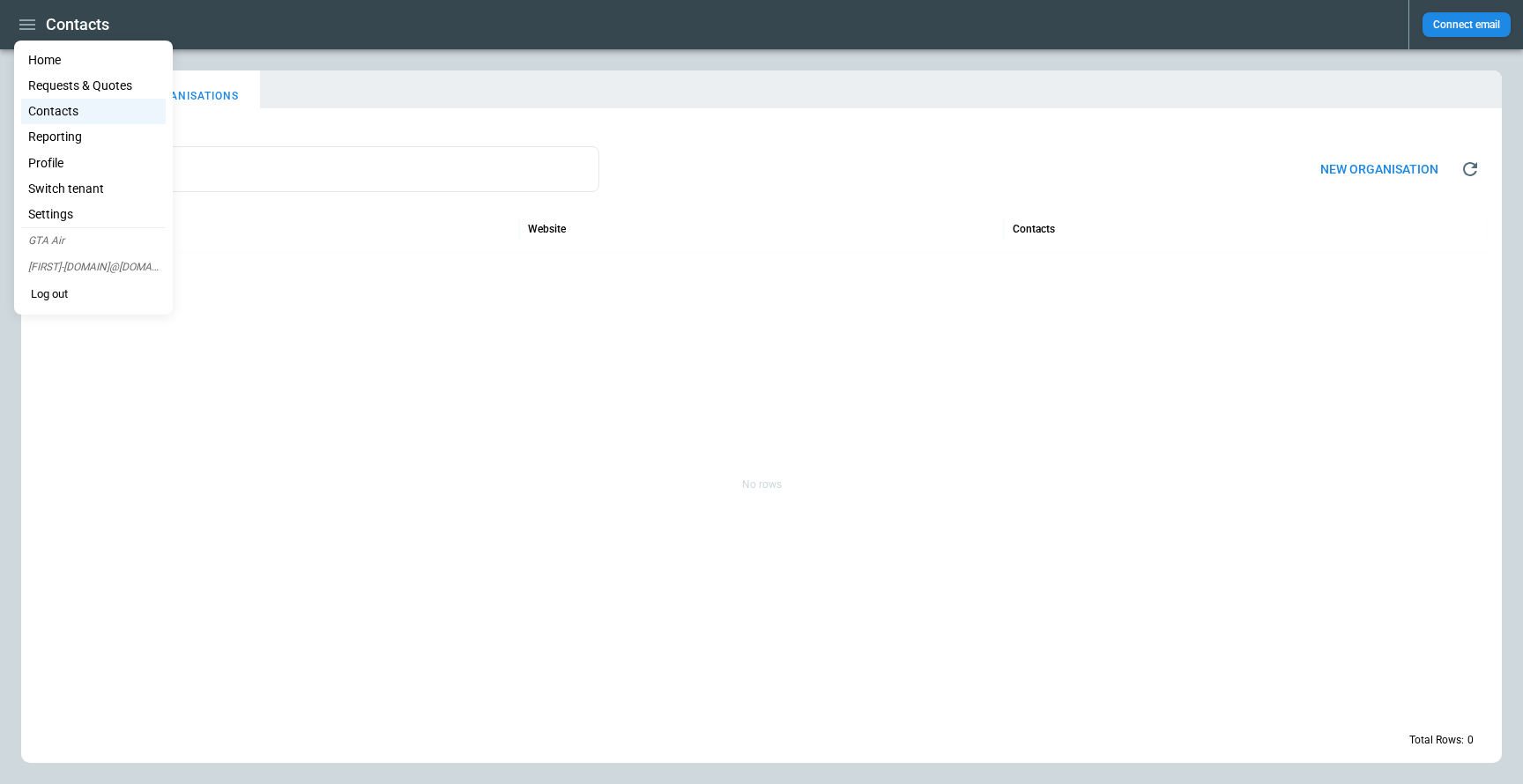 click on "Switch tenant" at bounding box center [93, 189] 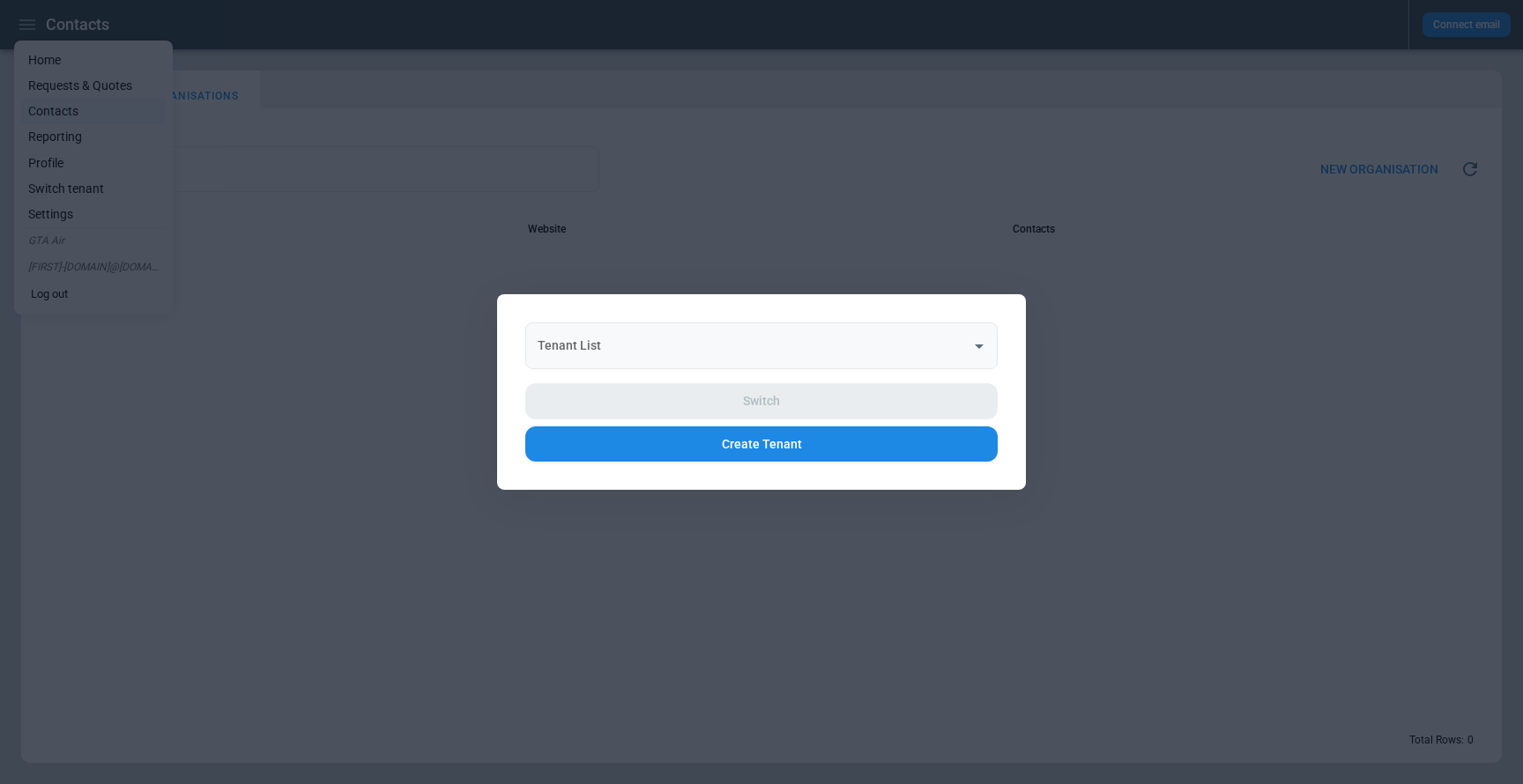 click on "Tenant List" at bounding box center (748, 345) 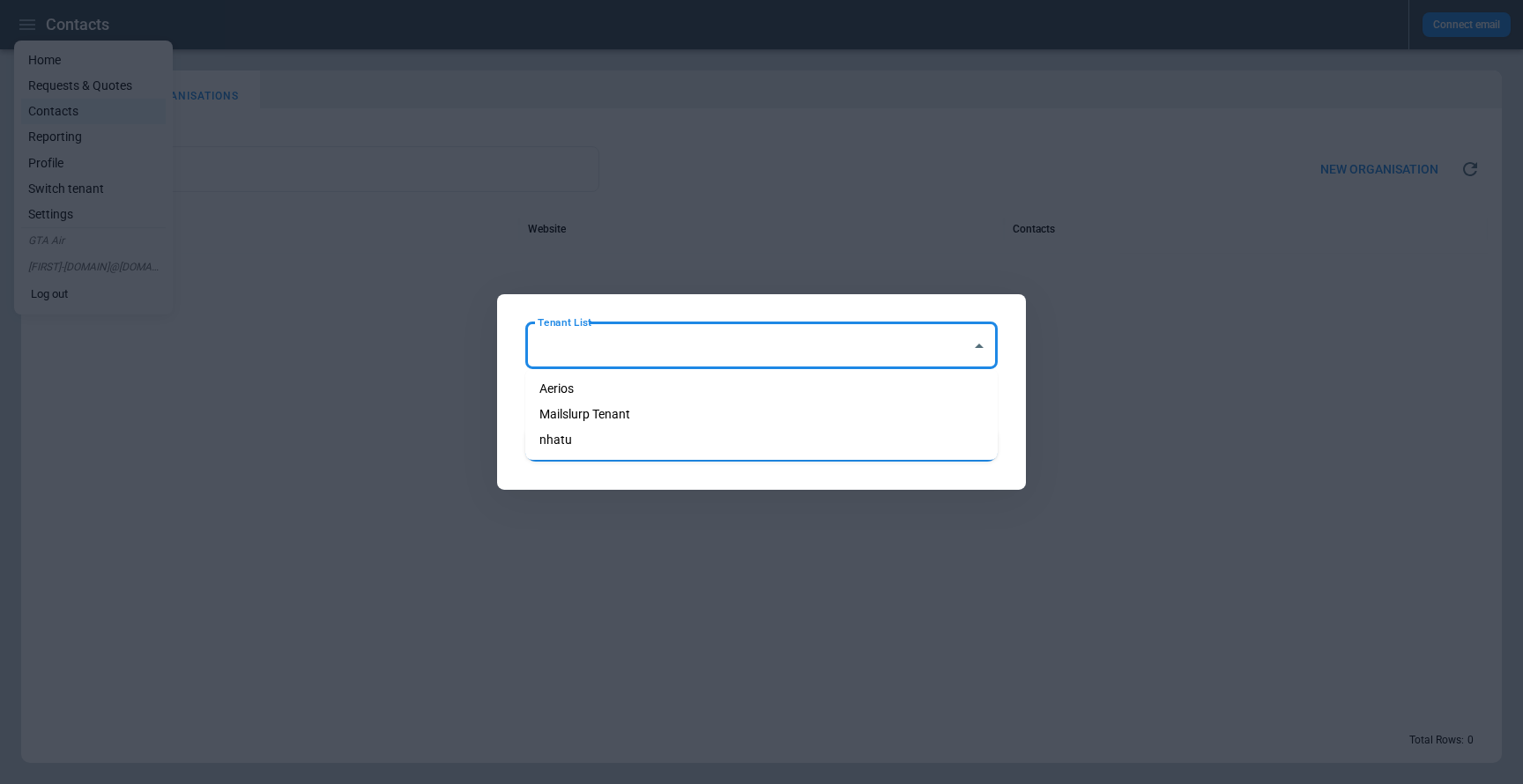 click on "Aerios" at bounding box center (762, 388) 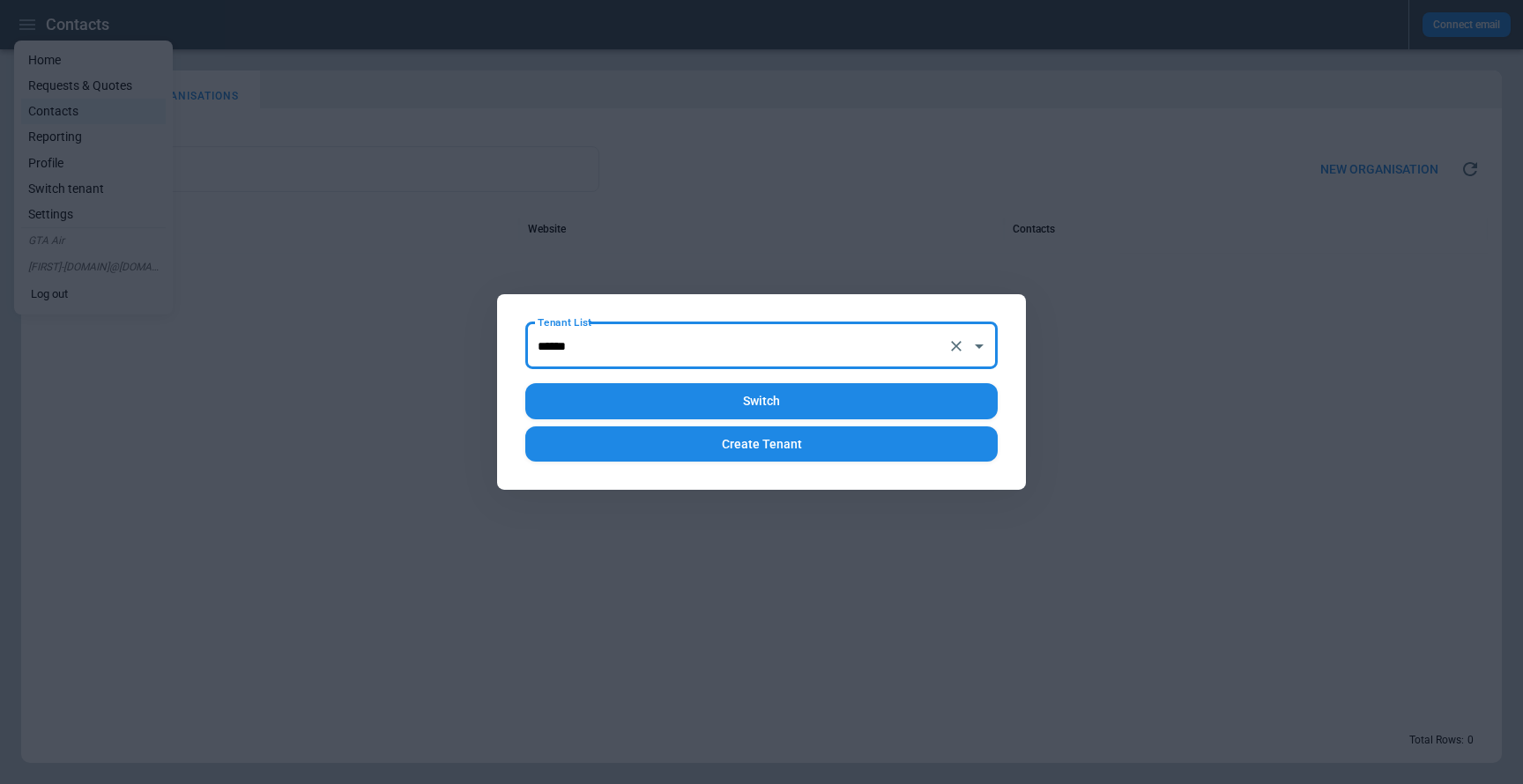 click on "Switch" at bounding box center [762, 401] 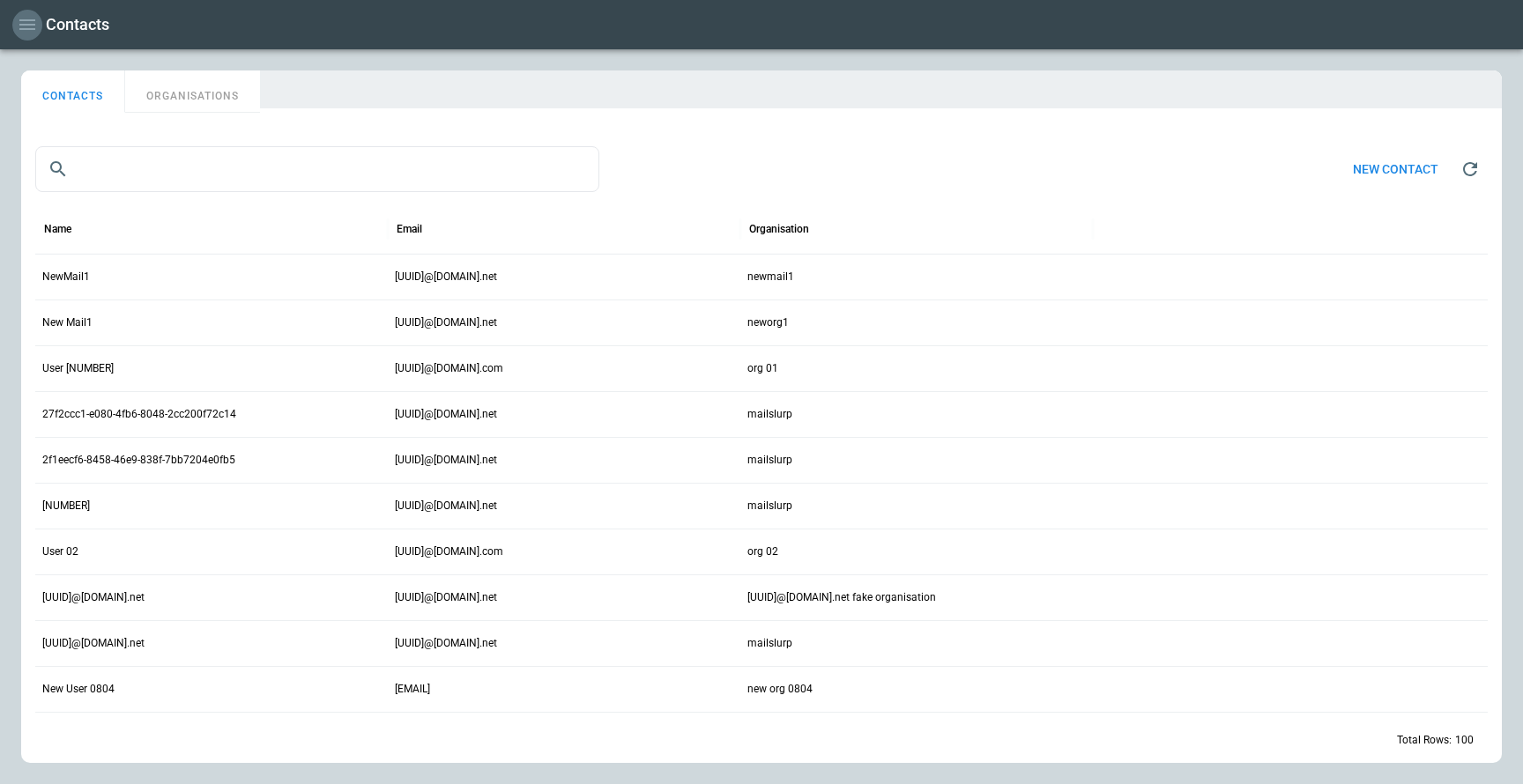 click 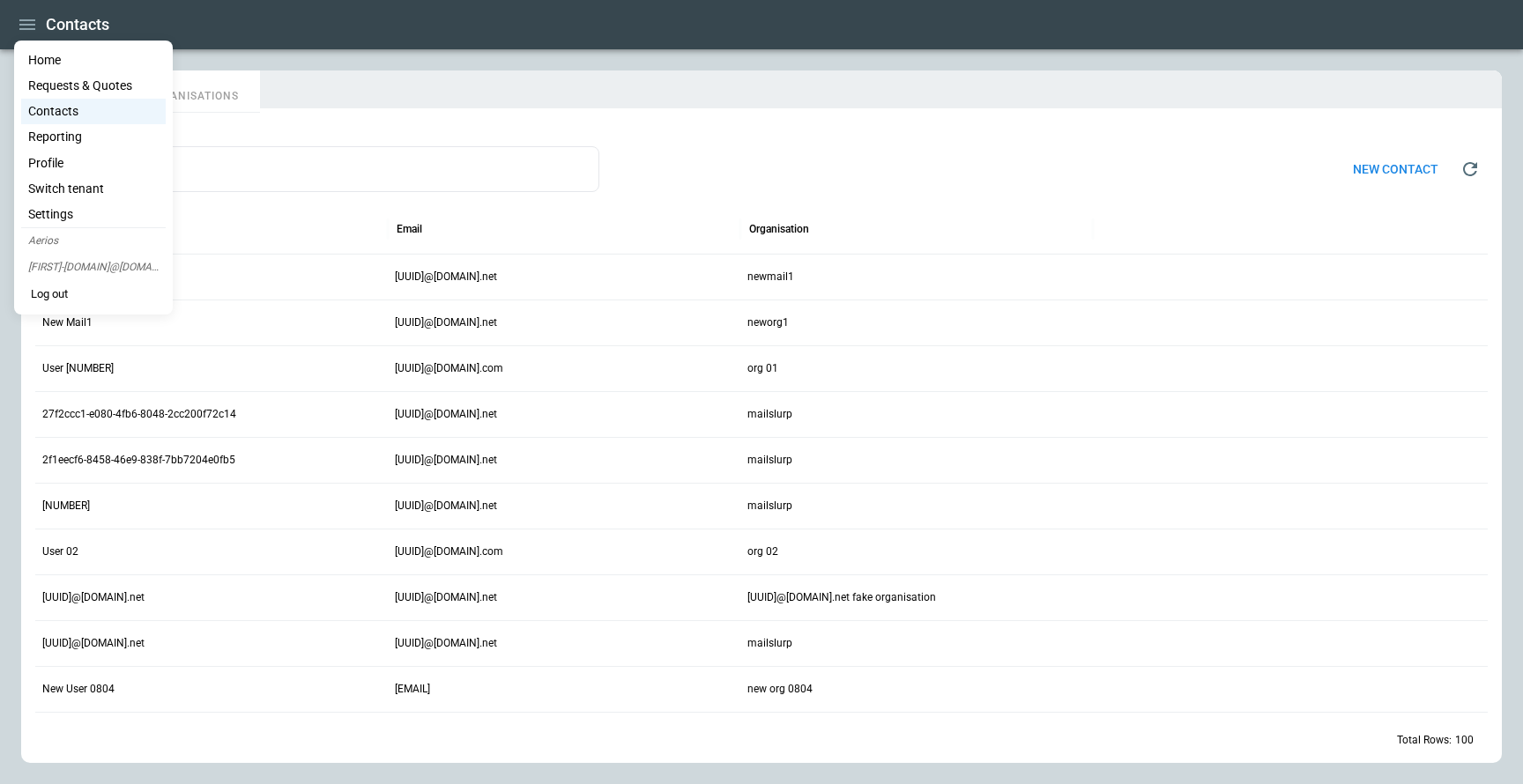 click on "Home" at bounding box center [93, 60] 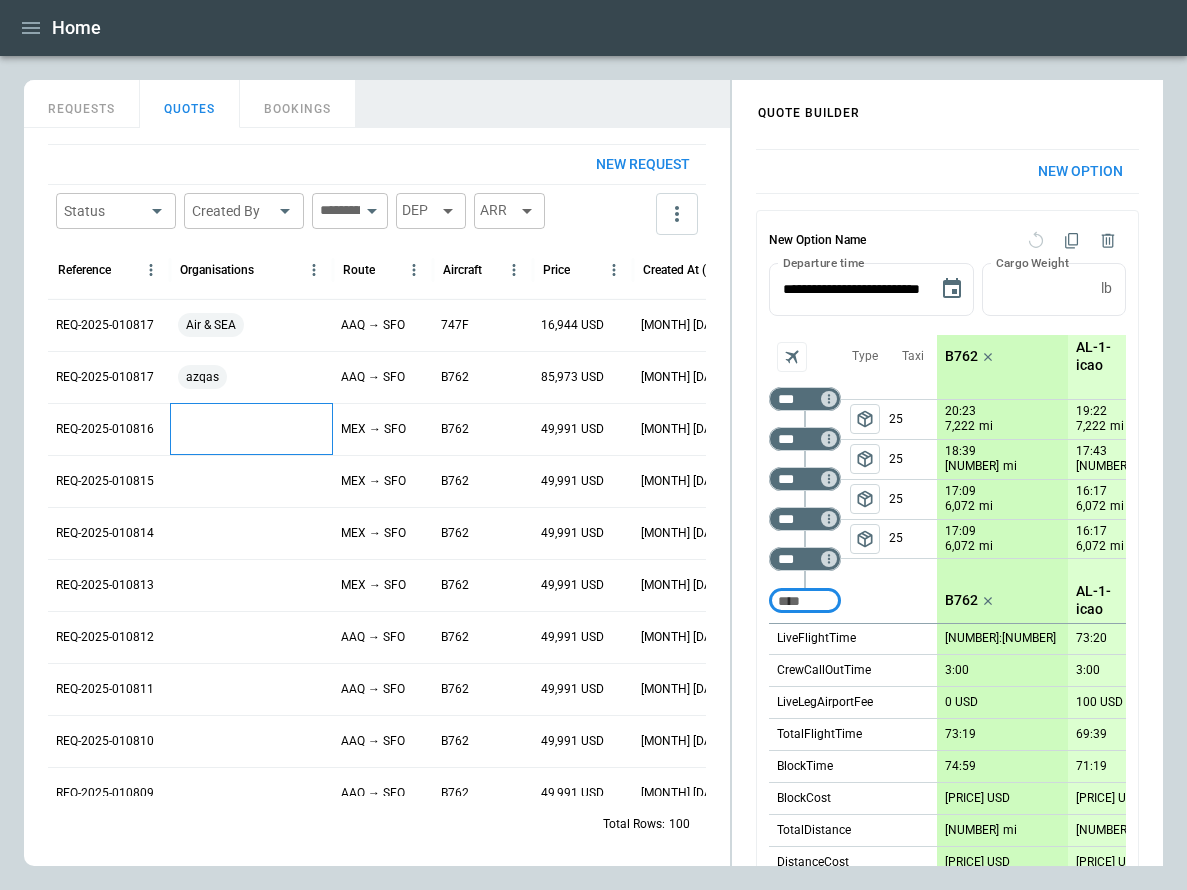 click at bounding box center (251, 429) 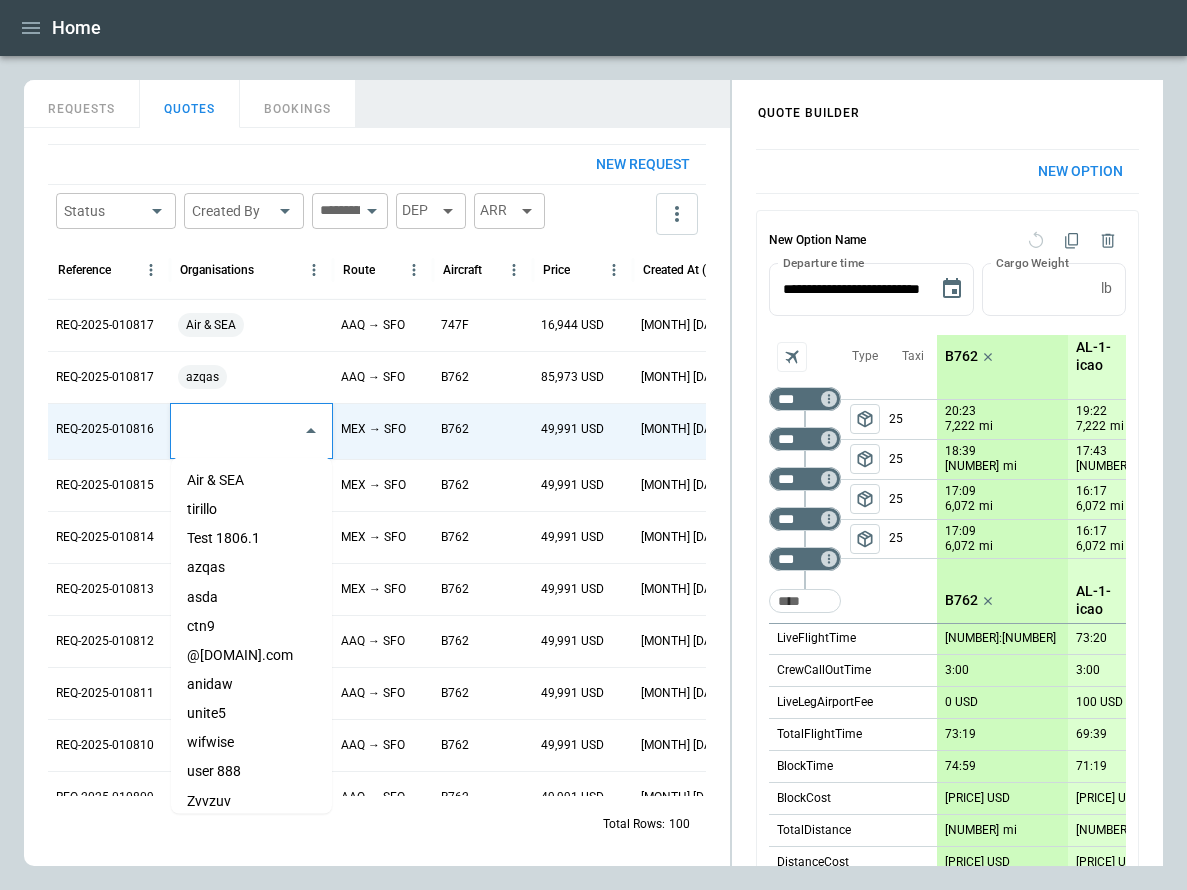 click at bounding box center [236, 431] 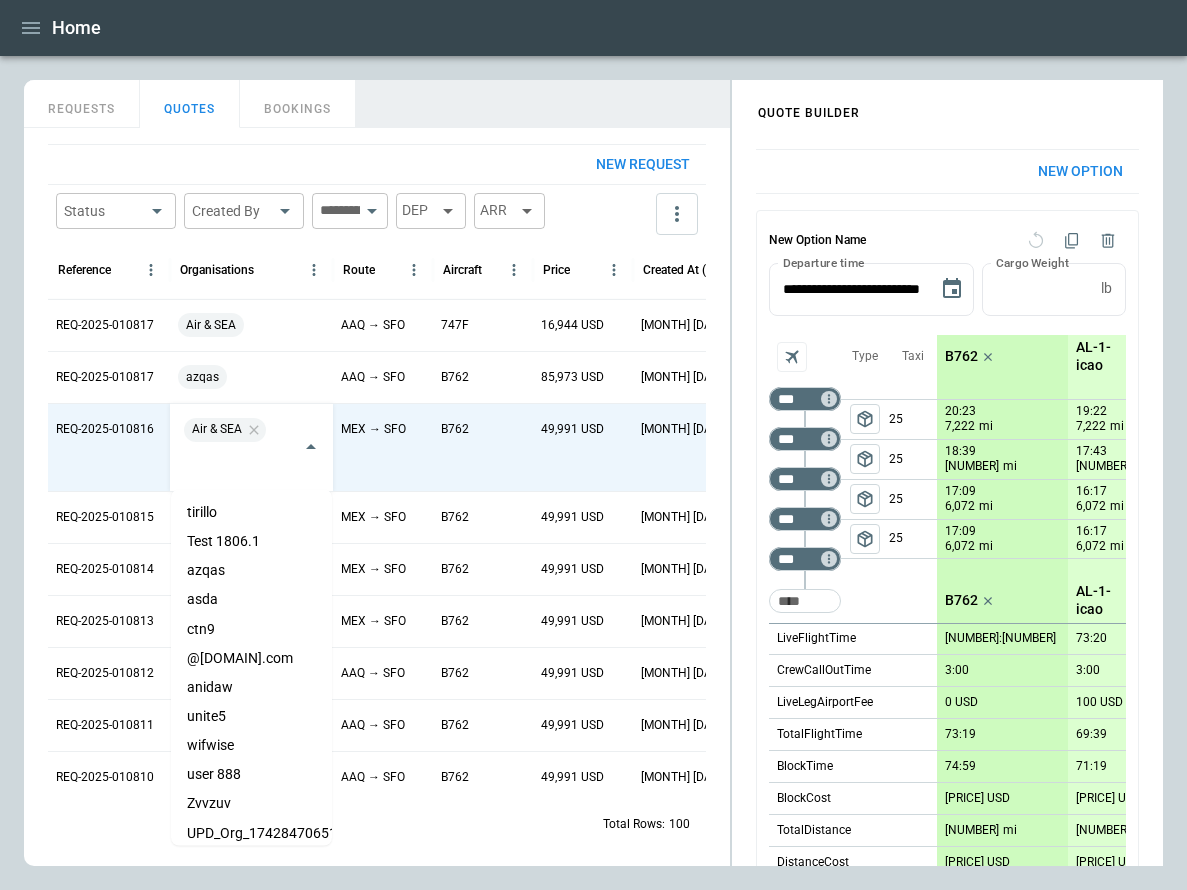 click on "New request Status ​ Created By ​ ​ DEP ARR Reference Organisations Route Aircraft Price Created At (UTC+03:00) Created by Status REQ-[YEAR]-[NUMBER] Air & SEA AAQ → SFO 747F [PRICE] [MONTH] [DAY] [USER] [LASTNAME] quoted REQ-[YEAR]-[NUMBER] azqas AAQ → SFO B762 [PRICE] [MONTH] [DAY] [USER] [LASTNAME] quoted REQ-[YEAR]-[NUMBER] Air & SEA ​ MEX → SFO B762 [PRICE] [MONTH] [DAY] [USER] [LASTNAME] saved REQ-[YEAR]-[NUMBER] MEX → SFO B762 [PRICE] [MONTH] [DAY] [USER] [LASTNAME] saved REQ-[YEAR]-[NUMBER] MEX → SFO B762 [PRICE] [MONTH] [DAY] [USER] [LASTNAME] saved REQ-[YEAR]-[NUMBER] MEX → SFO B762 [PRICE] [MONTH] [DAY] [USER] [LASTNAME] saved REQ-[YEAR]-[NUMBER] AAQ → SFO B762 [PRICE] [MONTH] [DAY] [USER] [LASTNAME] saved REQ-[YEAR]-[NUMBER] AAQ → SFO B762 [PRICE] [MONTH] [DAY] [USER] [LASTNAME] saved REQ-[YEAR]-[NUMBER] AAQ → SFO B762 [PRICE] [MONTH] [DAY] [USER] [LASTNAME] saved REQ-[YEAR]-[NUMBER] AAQ → SFO B762 [PRICE] [MONTH] [DAY] [USER] [LASTNAME] saved REQ-[YEAR]-[NUMBER] AAQ → SFO B762 [PRICE] [MONTH] [DAY] [USER] [LASTNAME] saved REQ-[YEAR]-[NUMBER] B762" at bounding box center (377, 497) 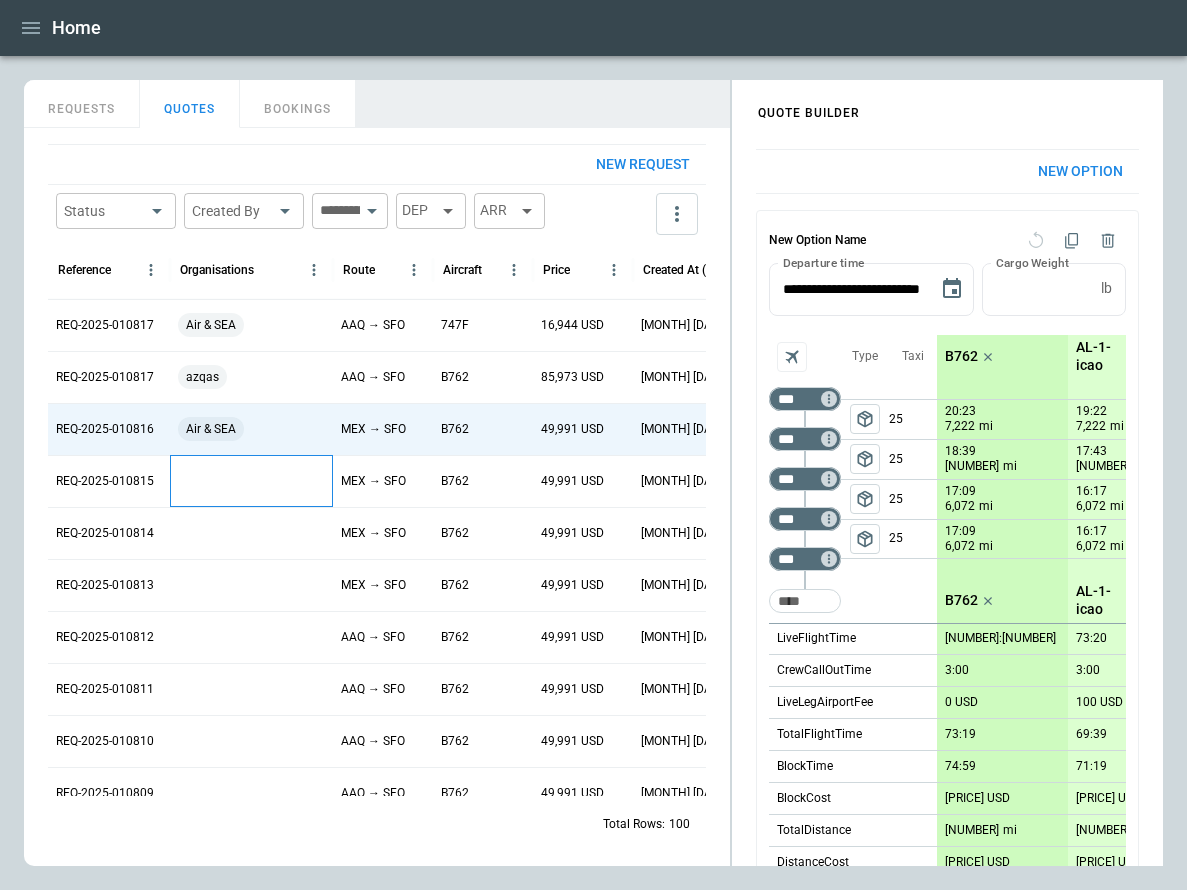 click at bounding box center (251, 481) 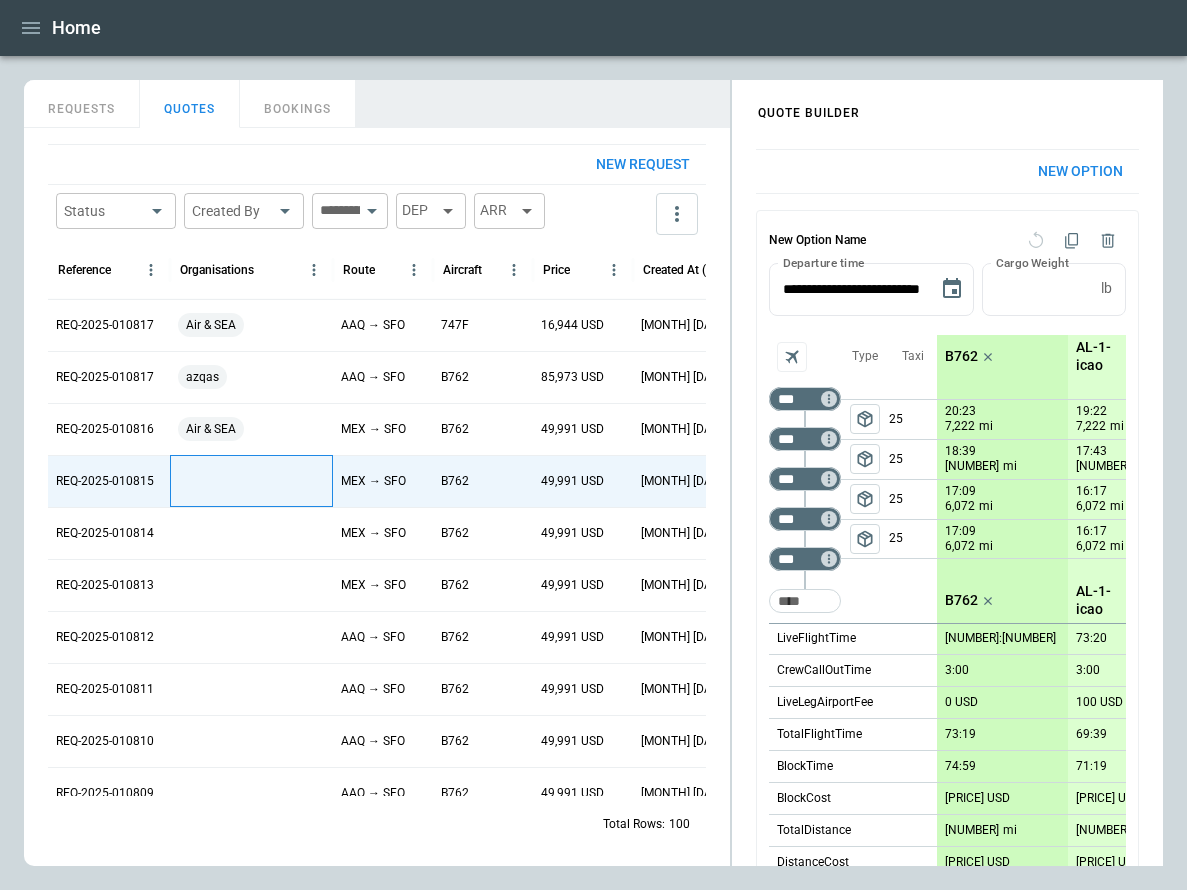 click at bounding box center [251, 481] 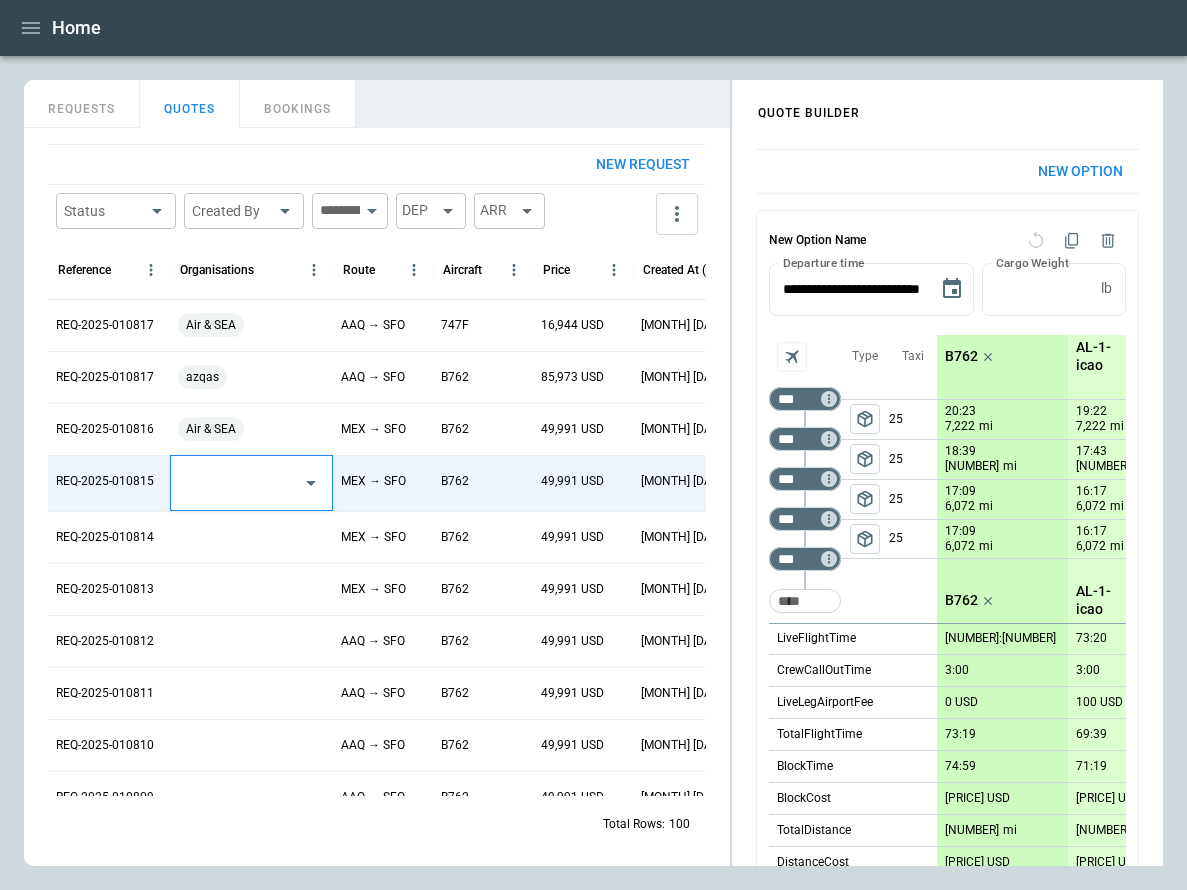 click at bounding box center (236, 483) 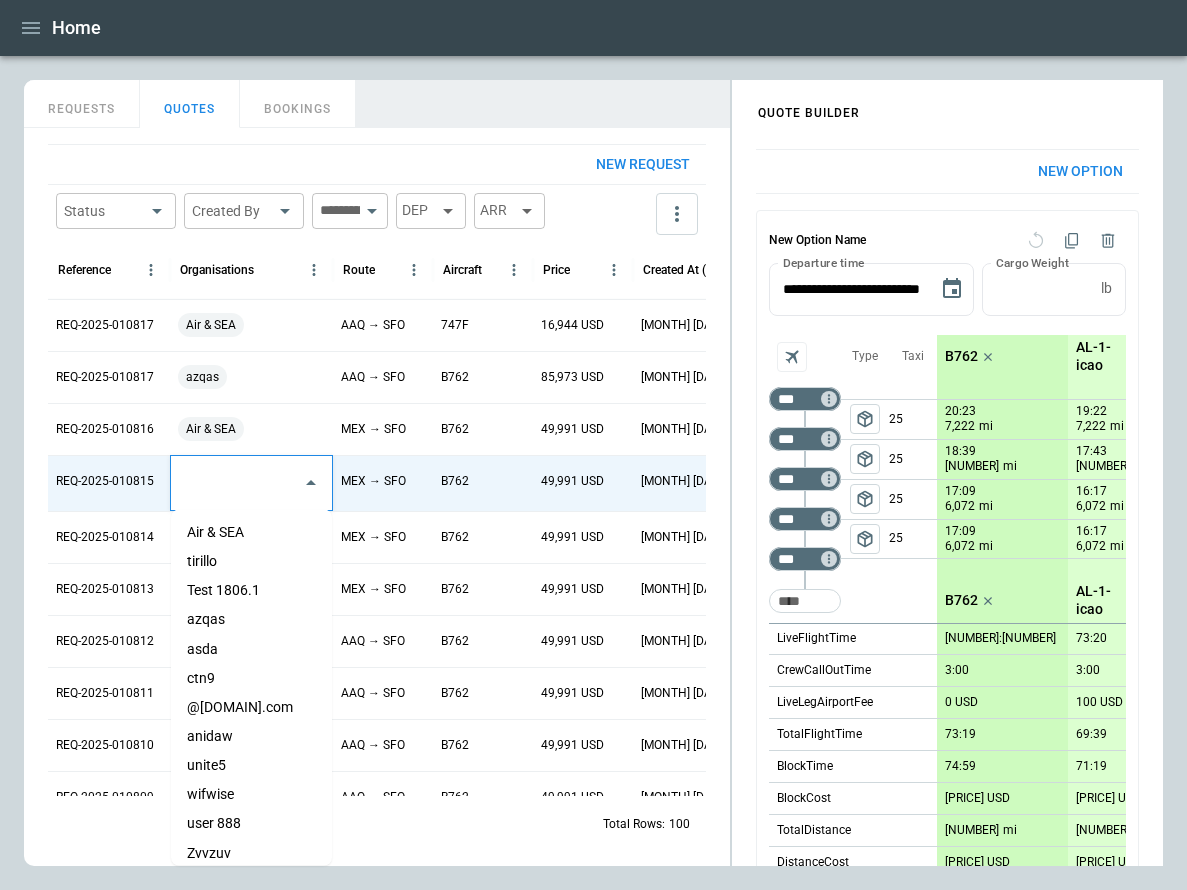 click on "Air & SEA" at bounding box center (251, 532) 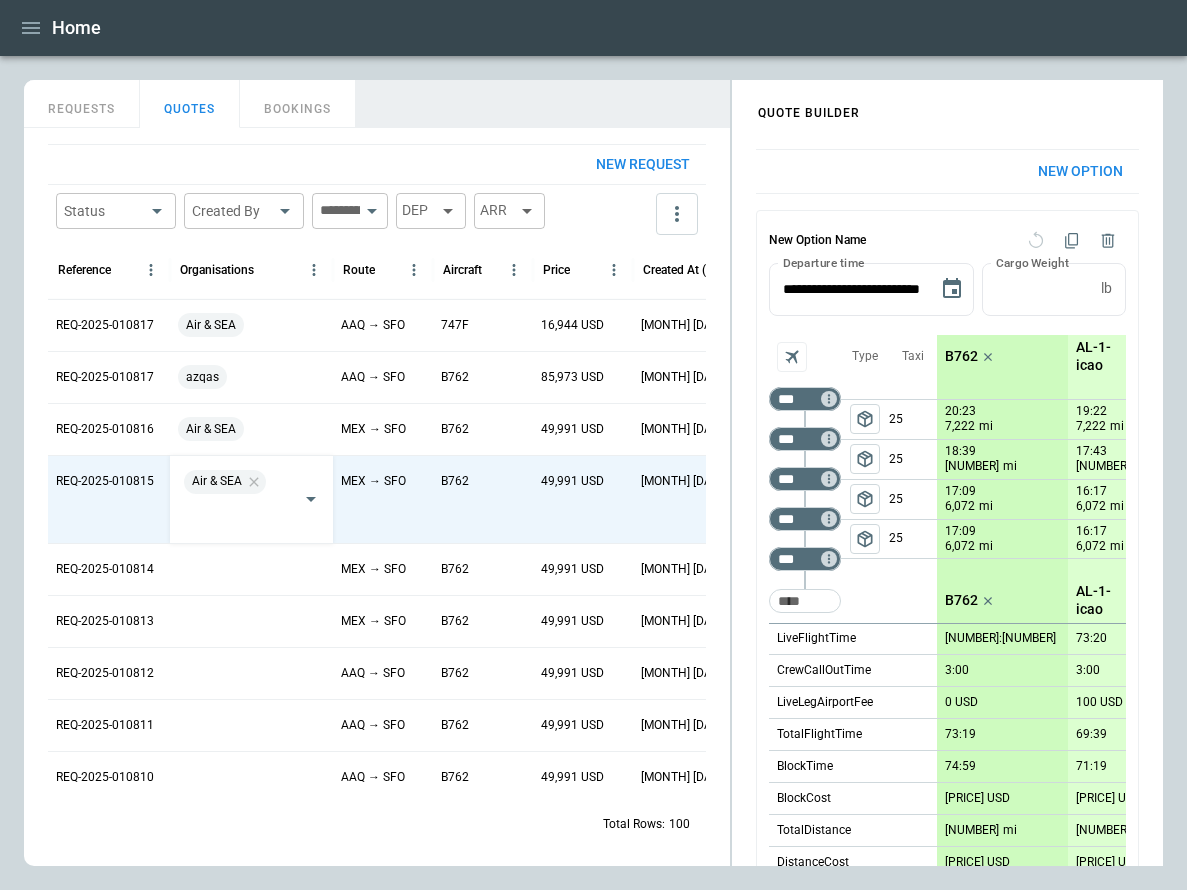 click on "REQUESTS QUOTES BOOKINGS" at bounding box center (377, 101) 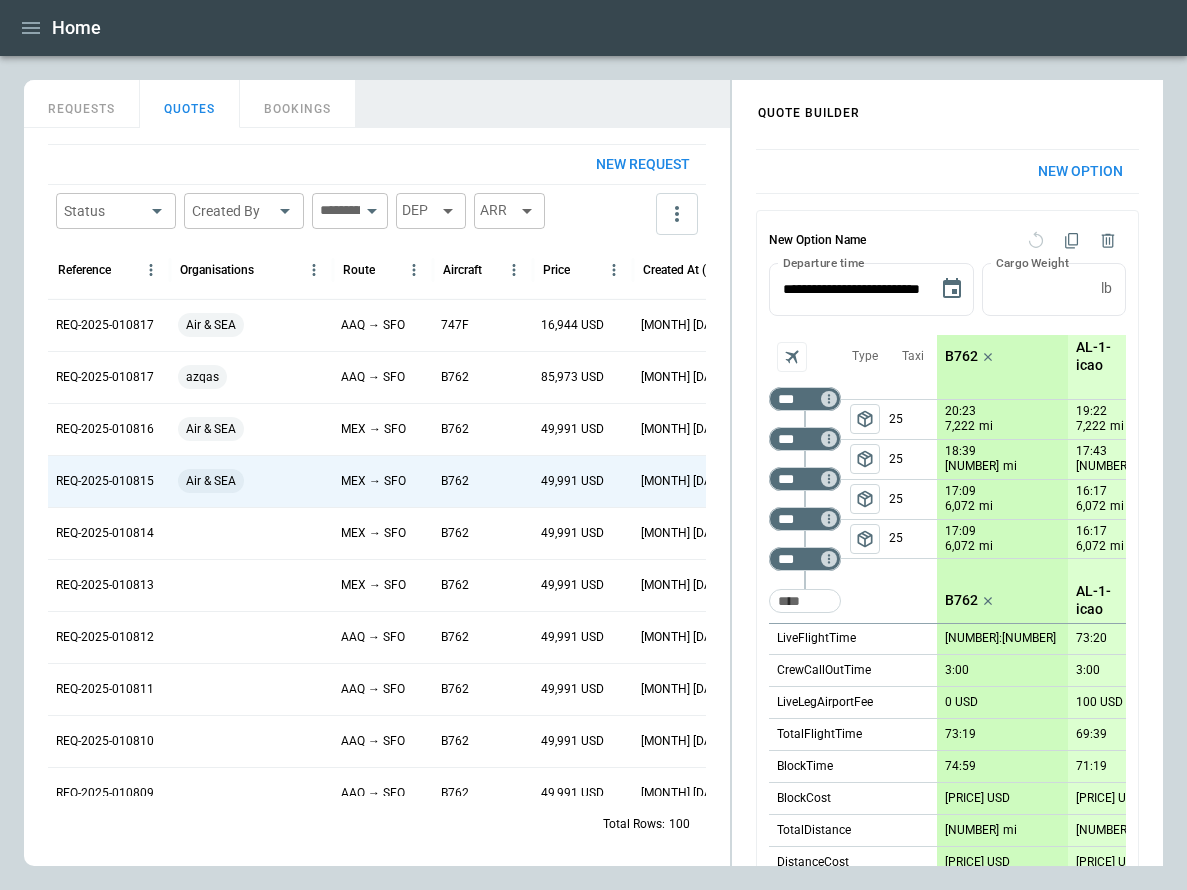 scroll, scrollTop: 0, scrollLeft: 189, axis: horizontal 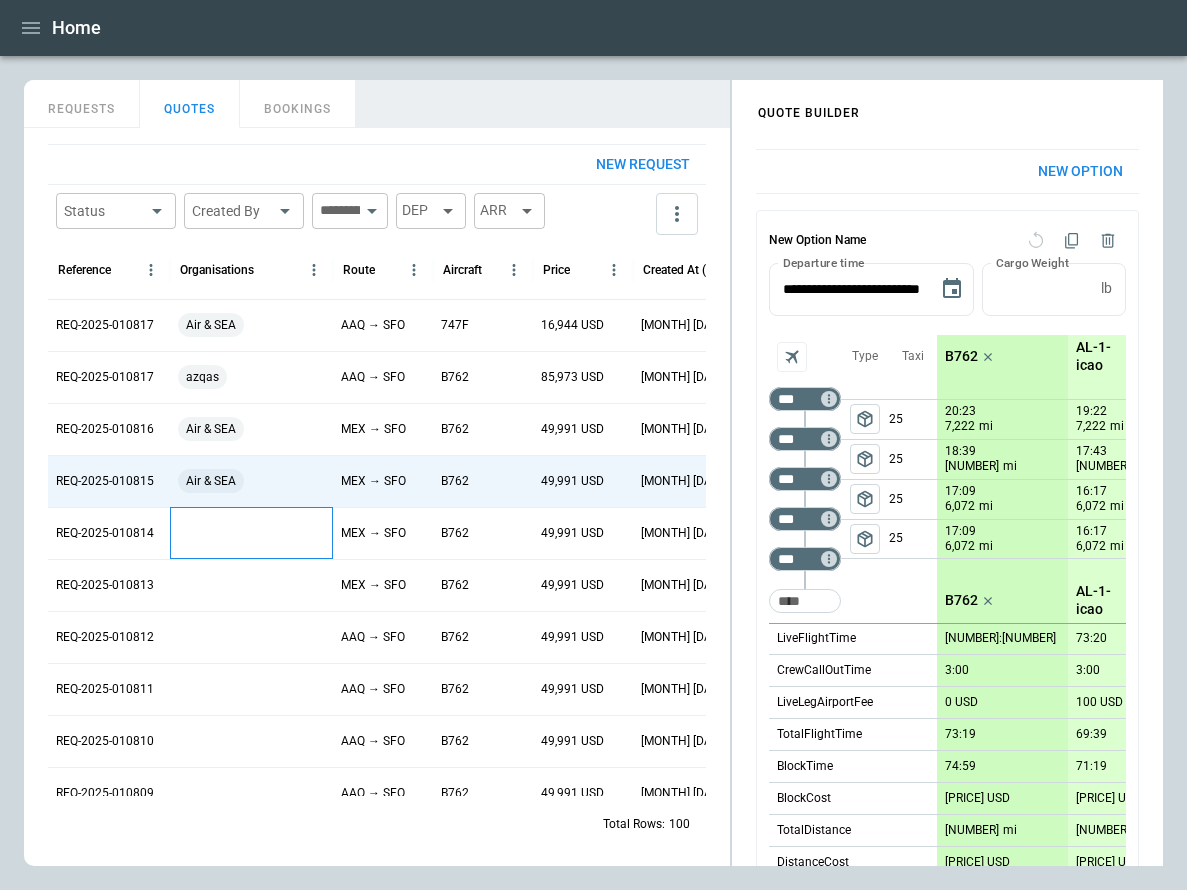 click at bounding box center (251, 533) 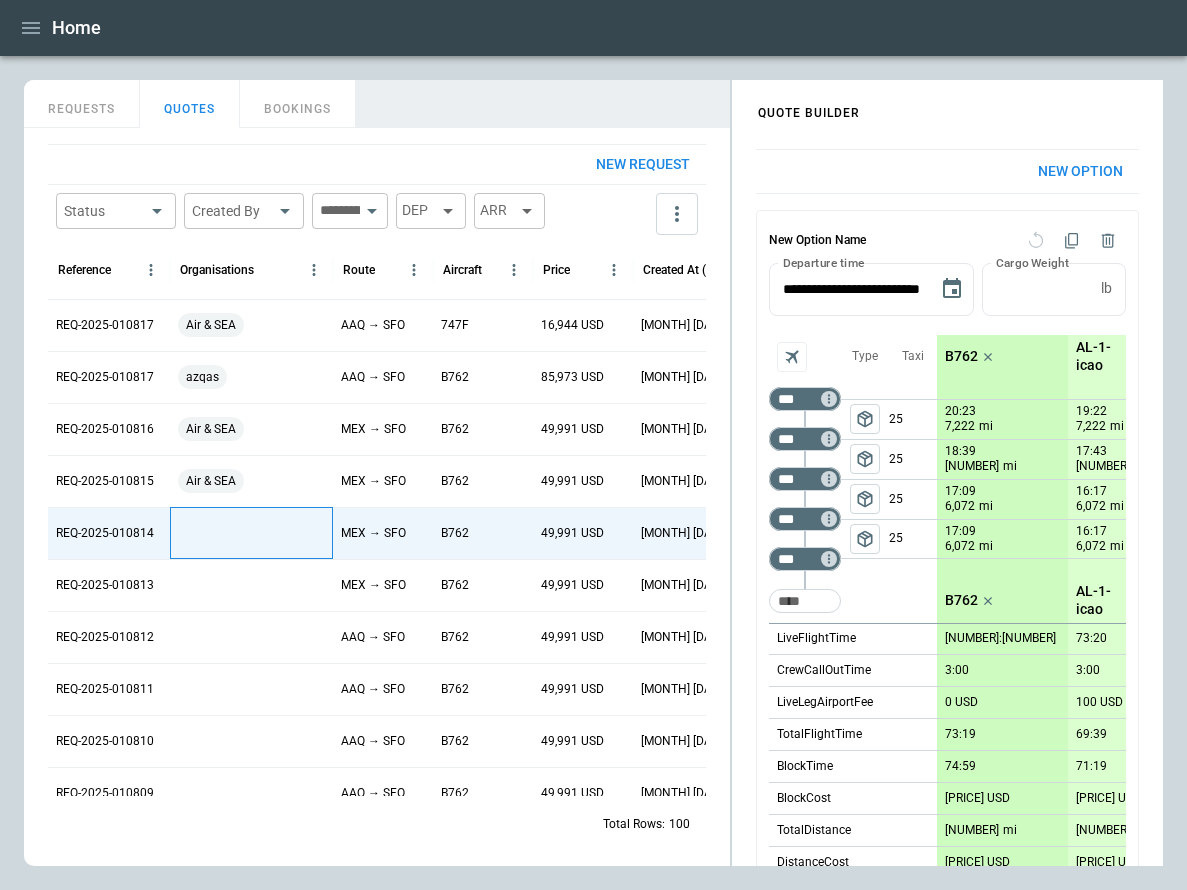 click at bounding box center [251, 533] 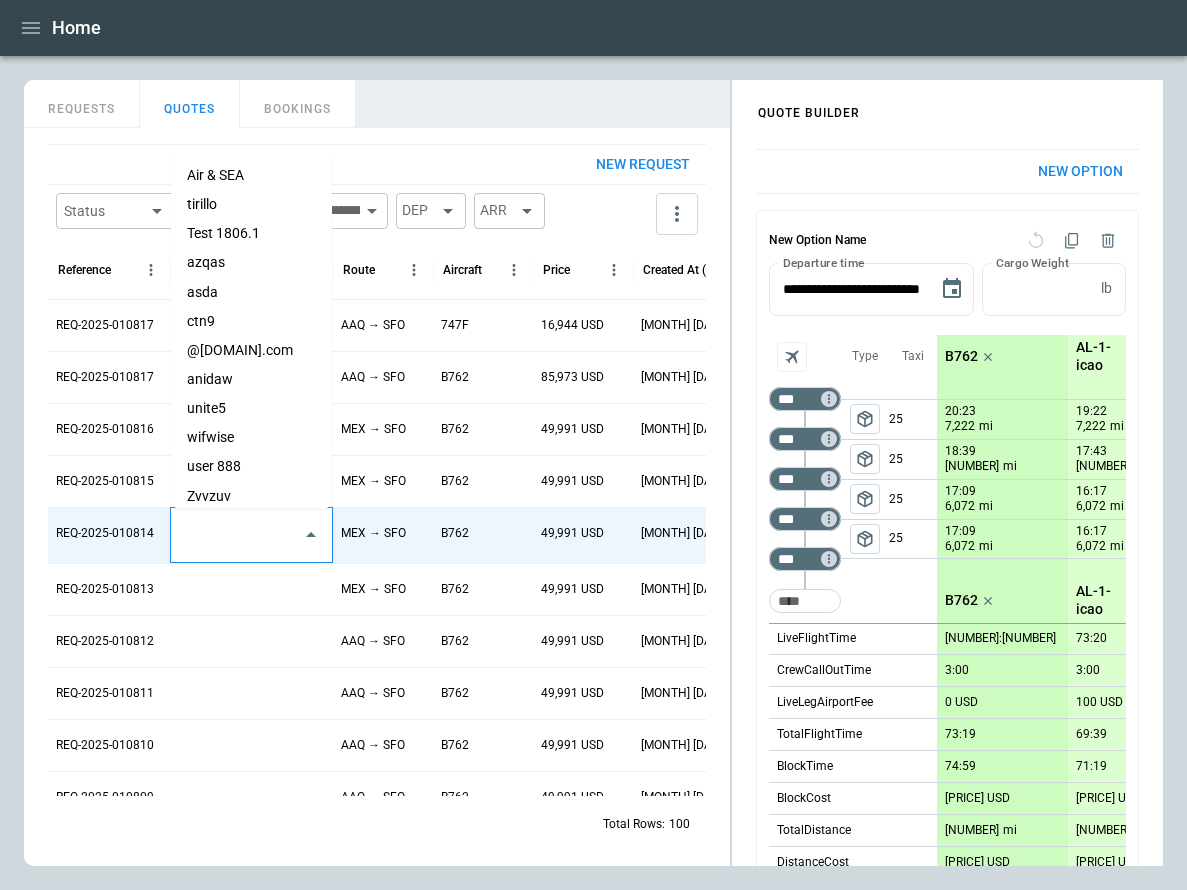 click at bounding box center (236, 535) 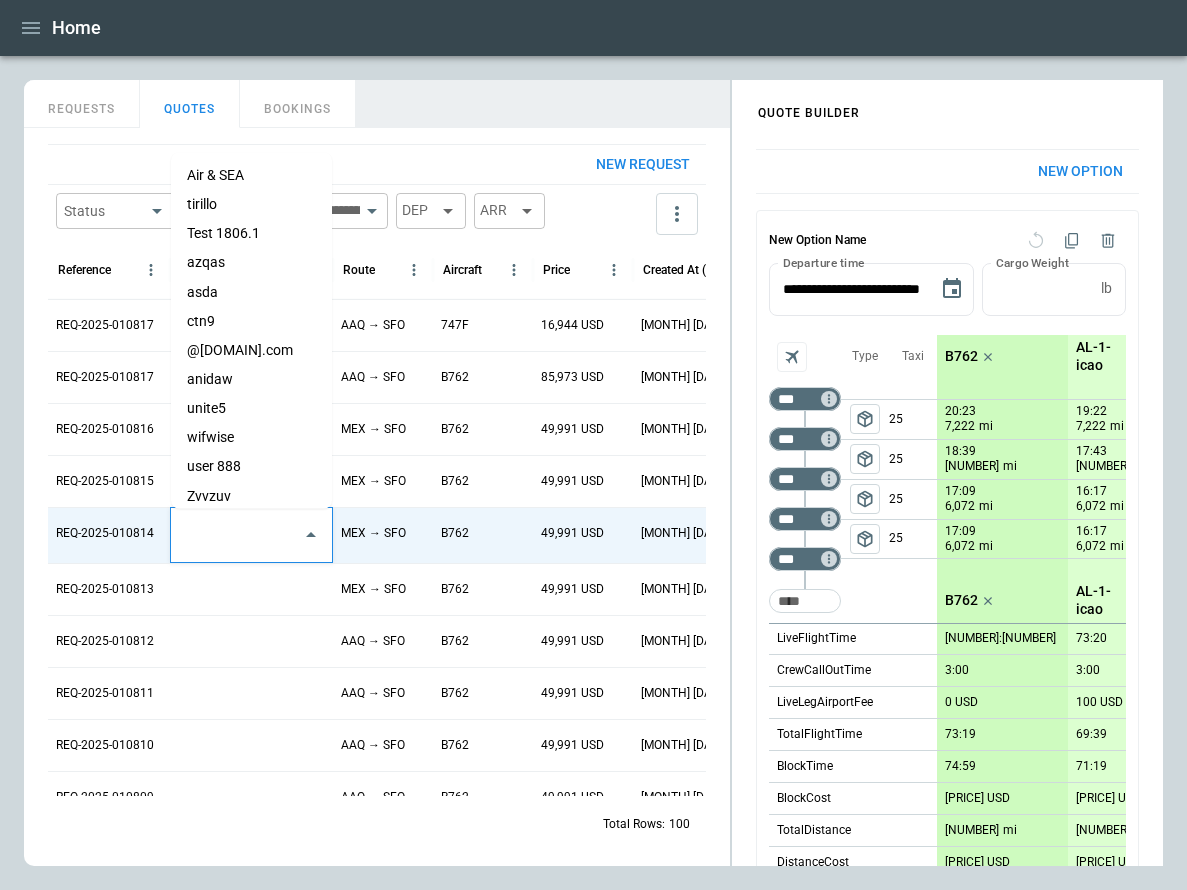 click on "Zvvzuv" at bounding box center [251, 495] 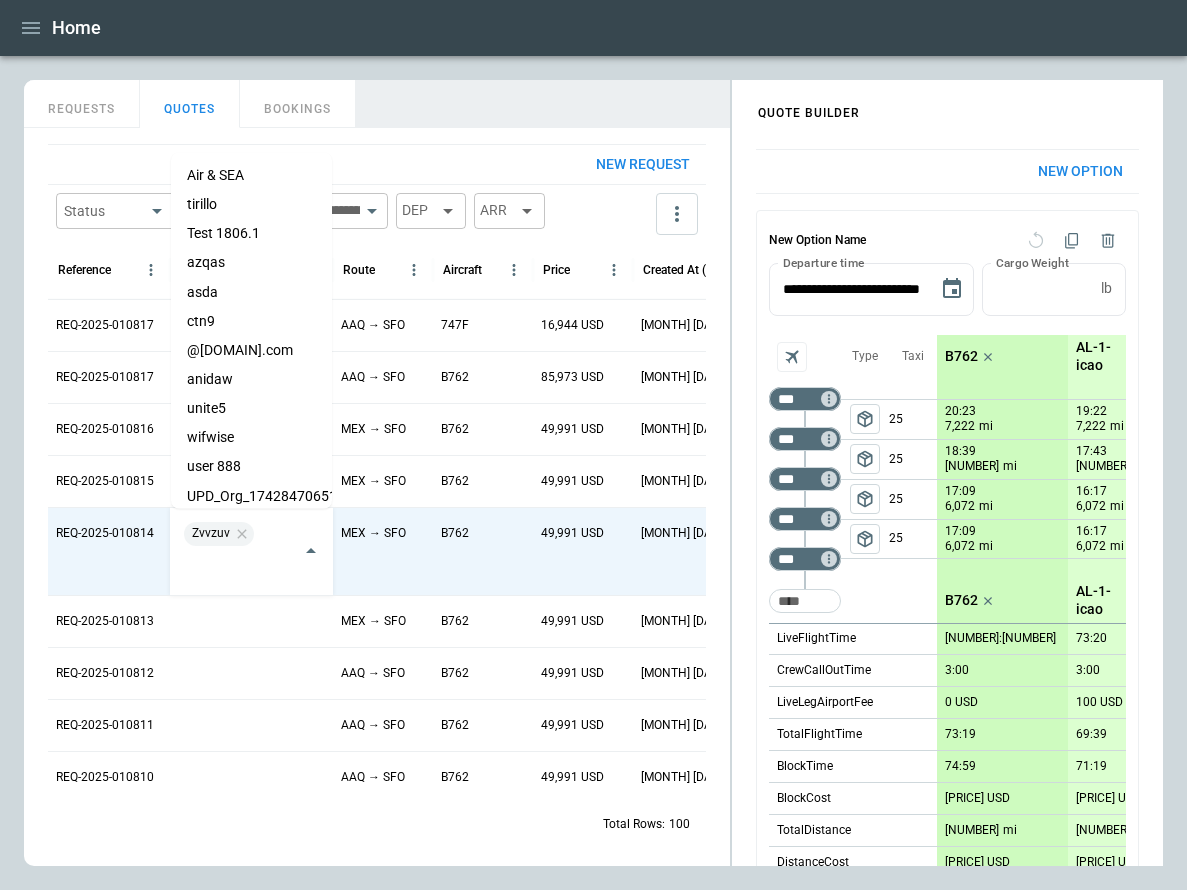 click on "REQUESTS QUOTES BOOKINGS" at bounding box center (377, 101) 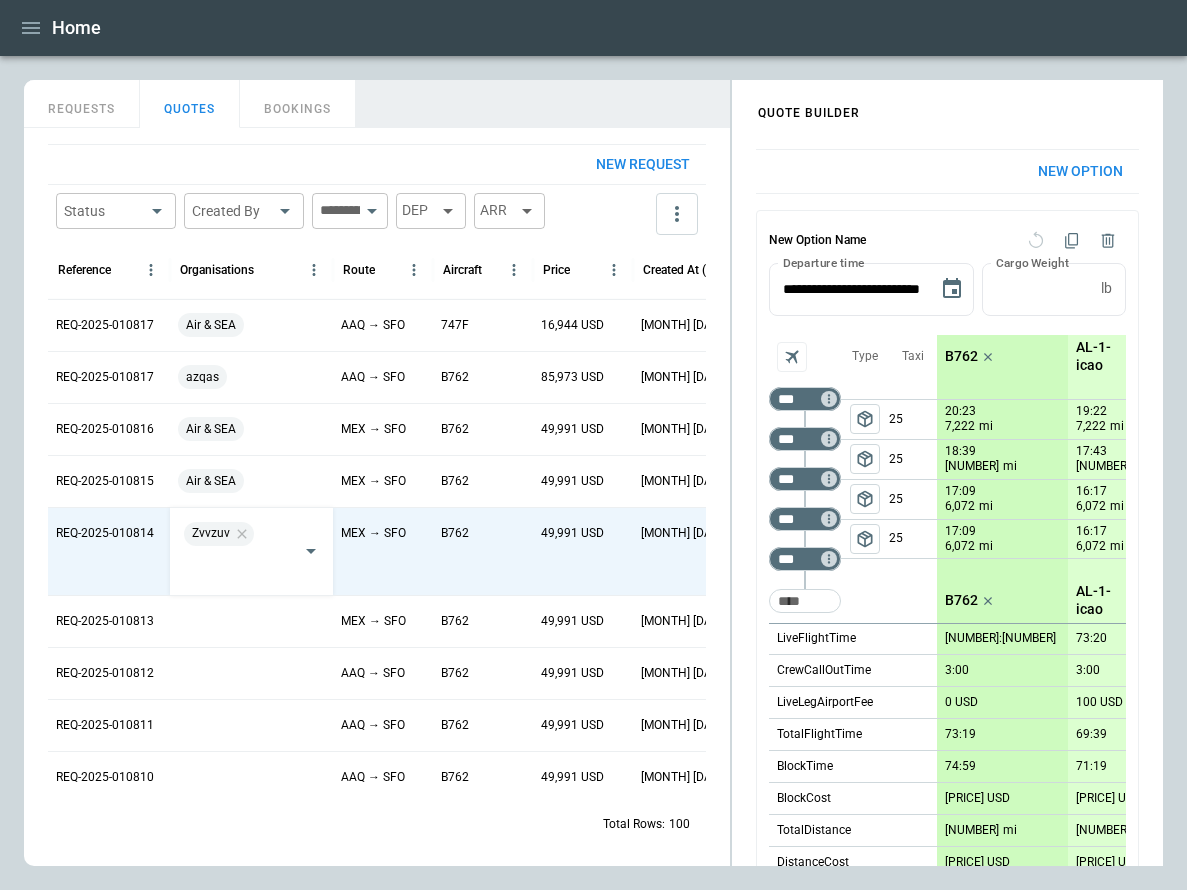 click on "REQUESTS QUOTES BOOKINGS" at bounding box center (377, 101) 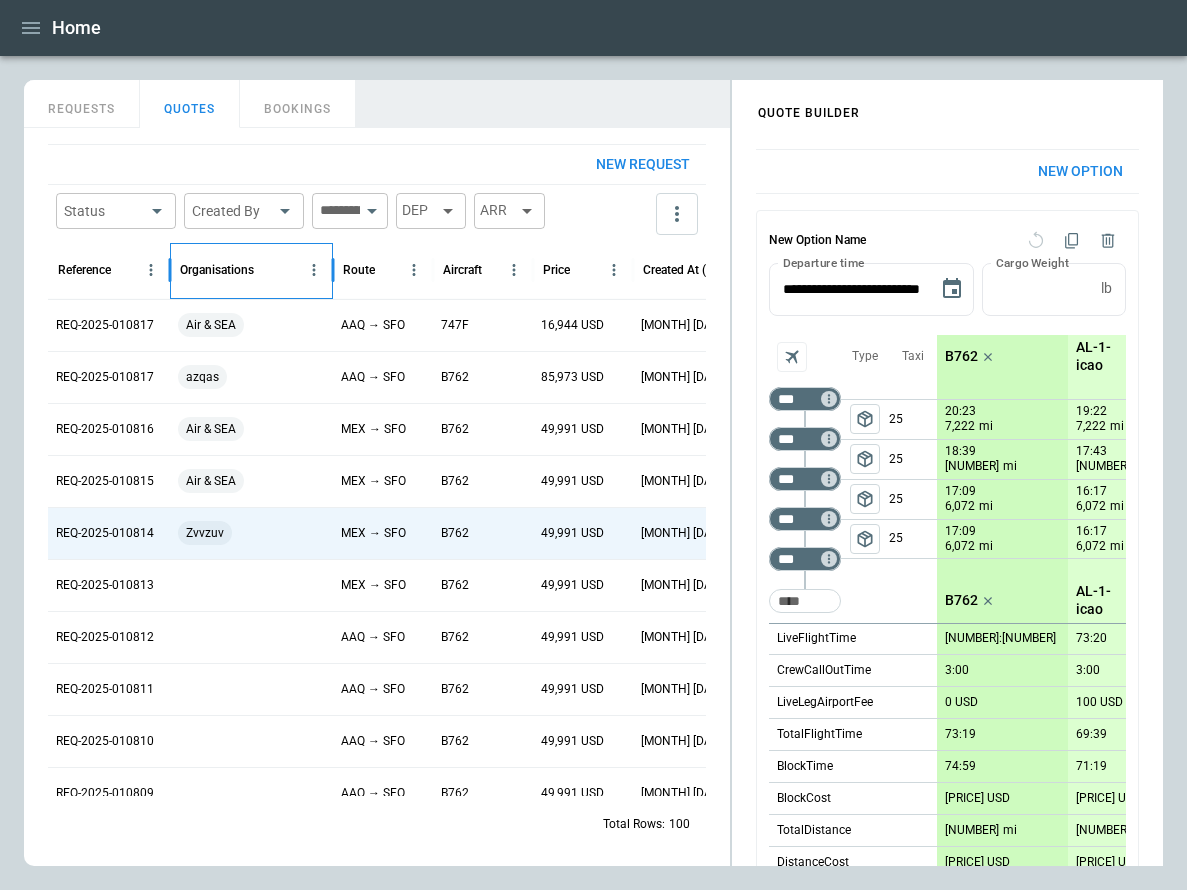 click on "Organisations" at bounding box center [240, 270] 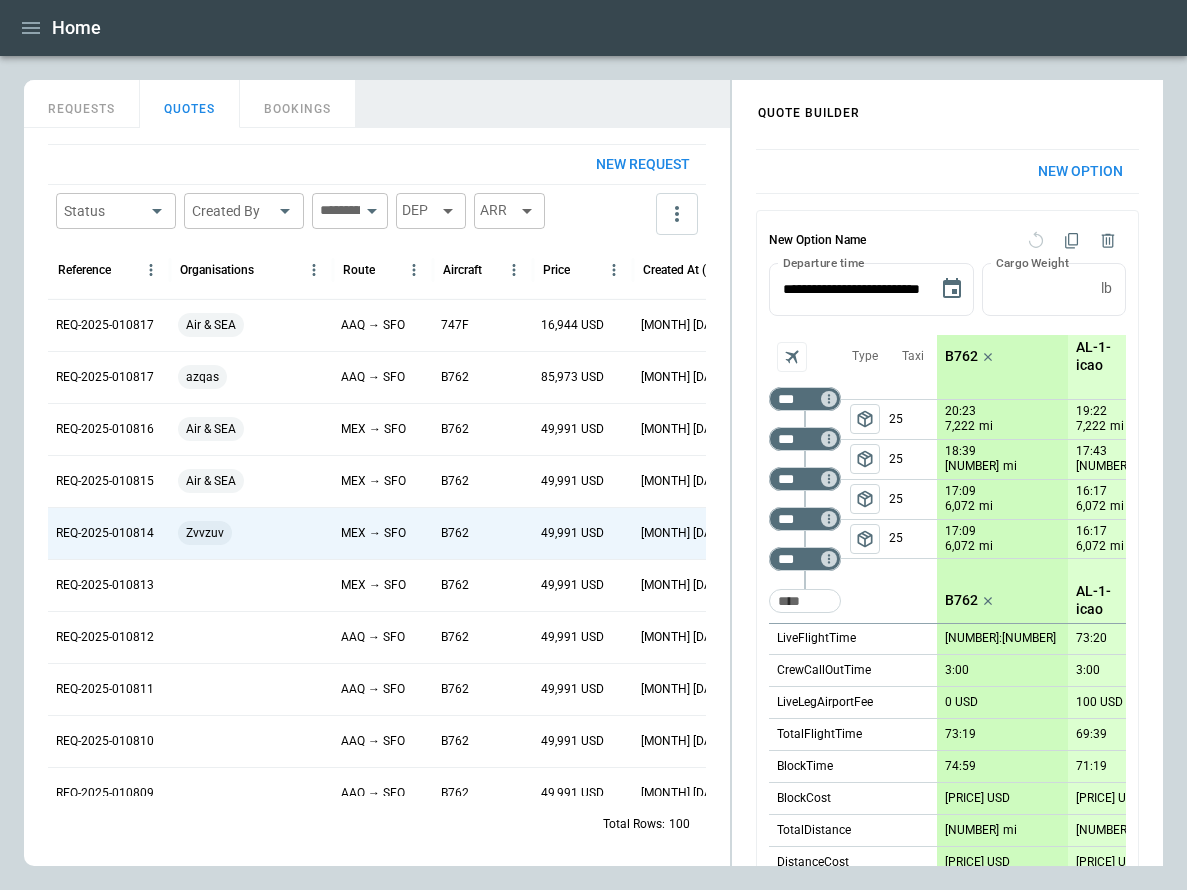 click on "New request Status ​ Created By ​ ​ DEP ARR Reference Organisations Route Aircraft Price Created At (UTC+03:00) Created by Status REQ-2025-010817 Air & SEA AAQ → SFO 747F 16,944 USD [DATE] [TIME] [FIRST] [LAST] quoted REQ-2025-010817 azqas AAQ → SFO B762 85,973 USD [DATE] [TIME] [FIRST] [LAST] quoted REQ-2025-010816 Air & SEA MEX → SFO B762 49,991 USD [DATE] [TIME] [FIRST] [LAST] quoted REQ-2025-010815 Air & SEA MEX → SFO B762 49,991 USD [DATE] [TIME] [FIRST] [LAST] quoted REQ-2025-010814 Zvvzuv MEX → SFO B762 49,991 USD [DATE] [TIME] [FIRST] [LAST] quoted REQ-2025-010813 MEX → SFO B762 49,991 USD [DATE] [TIME] [FIRST] [LAST] saved REQ-2025-010812 AAQ → SFO B762 49,991 USD [DATE] [TIME] [FIRST] [LAST] saved REQ-2025-010811 AAQ → SFO B762 49,991 USD [DATE] [TIME] [FIRST] [LAST] saved REQ-2025-010810 AAQ → SFO B762 49,991 USD [DATE] [TIME] [FIRST] [LAST] saved REQ-2025-010809 AAQ → SFO B762 49,991 USD [DATE] [TIME] [FIRST] [LAST] saved REQ-2025-010808 AAQ → SFO B762 49,991 USD saved" at bounding box center (377, 497) 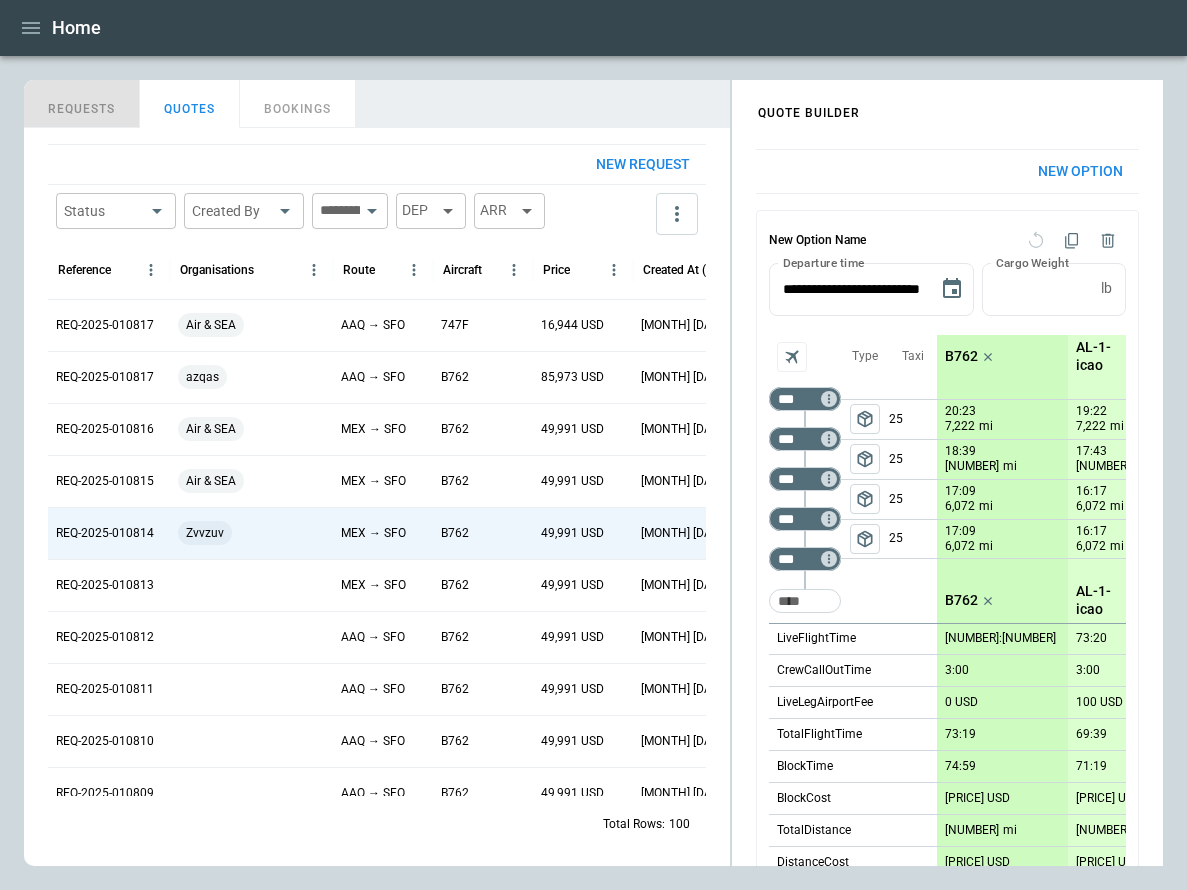 click on "REQUESTS" at bounding box center (82, 104) 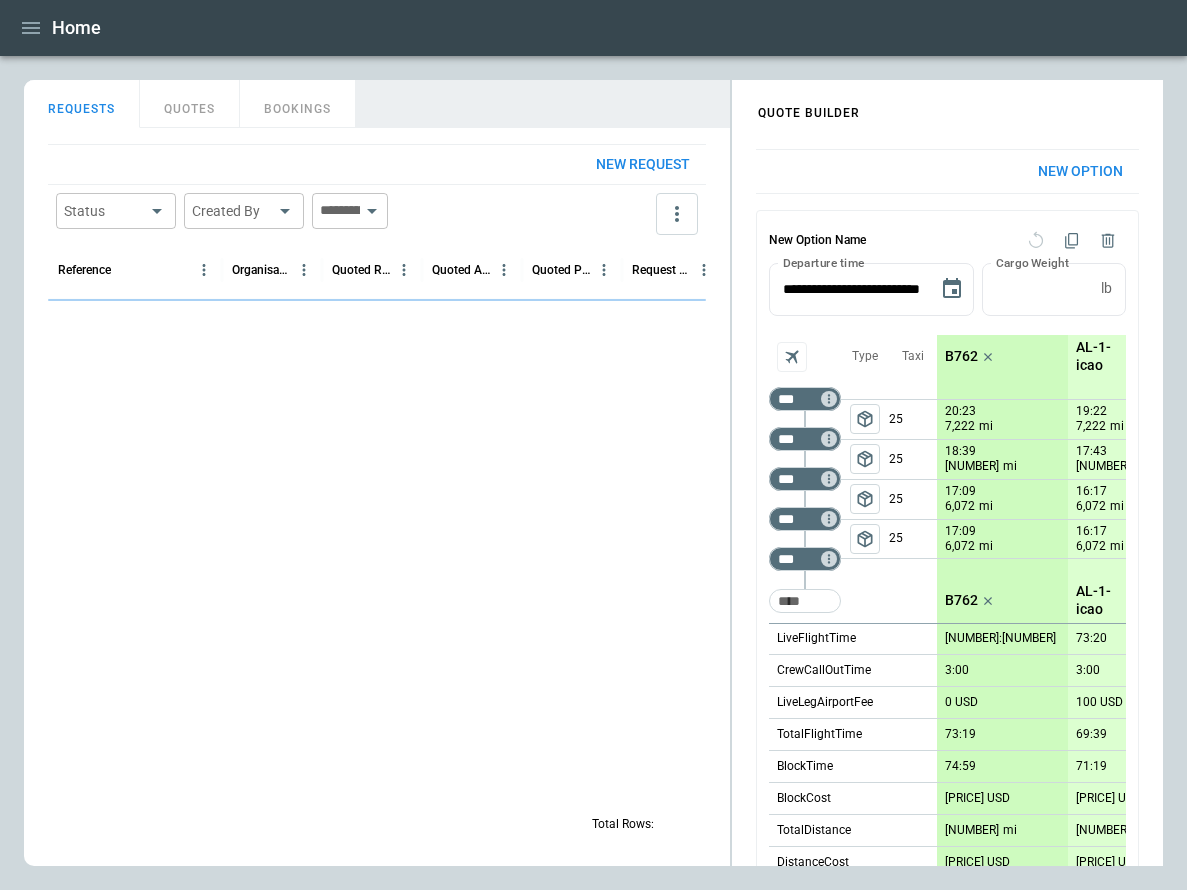 scroll, scrollTop: 374, scrollLeft: 0, axis: vertical 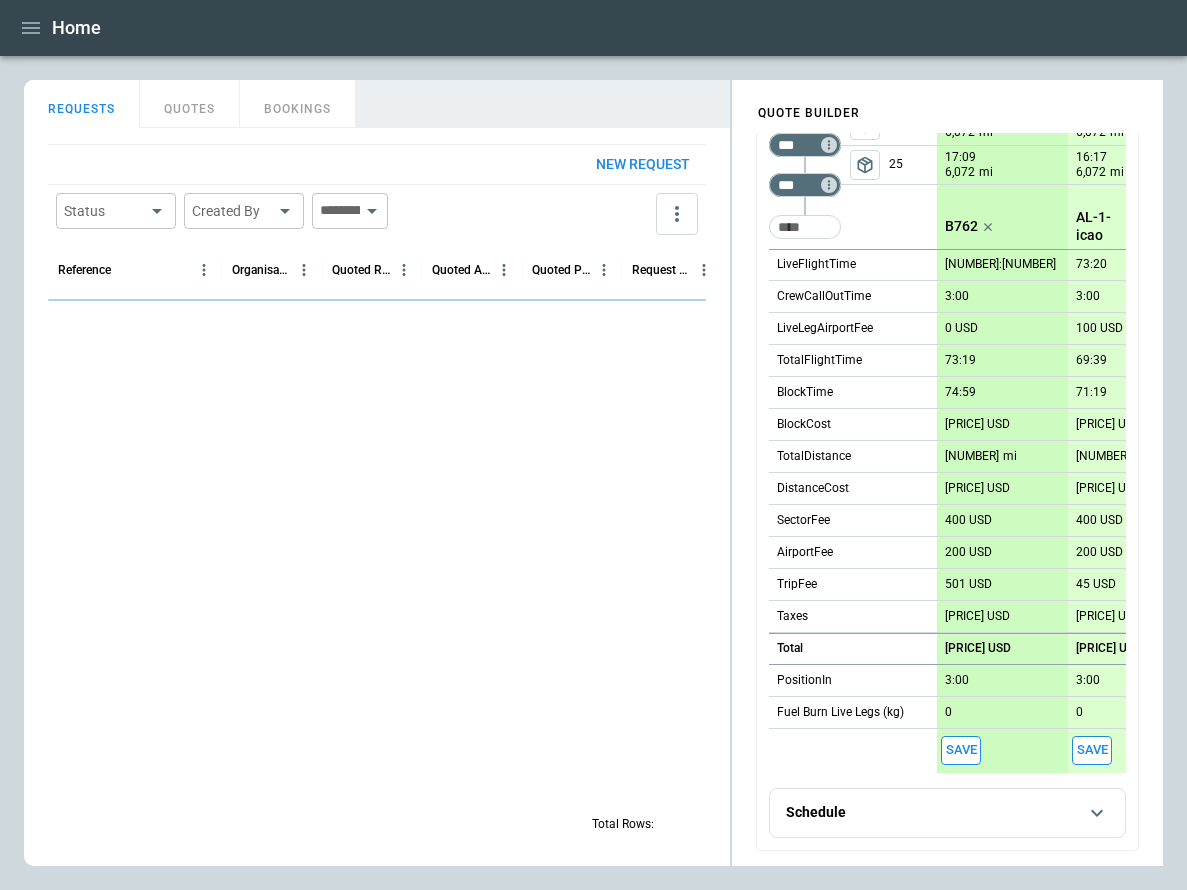 click on "Save" at bounding box center (961, 750) 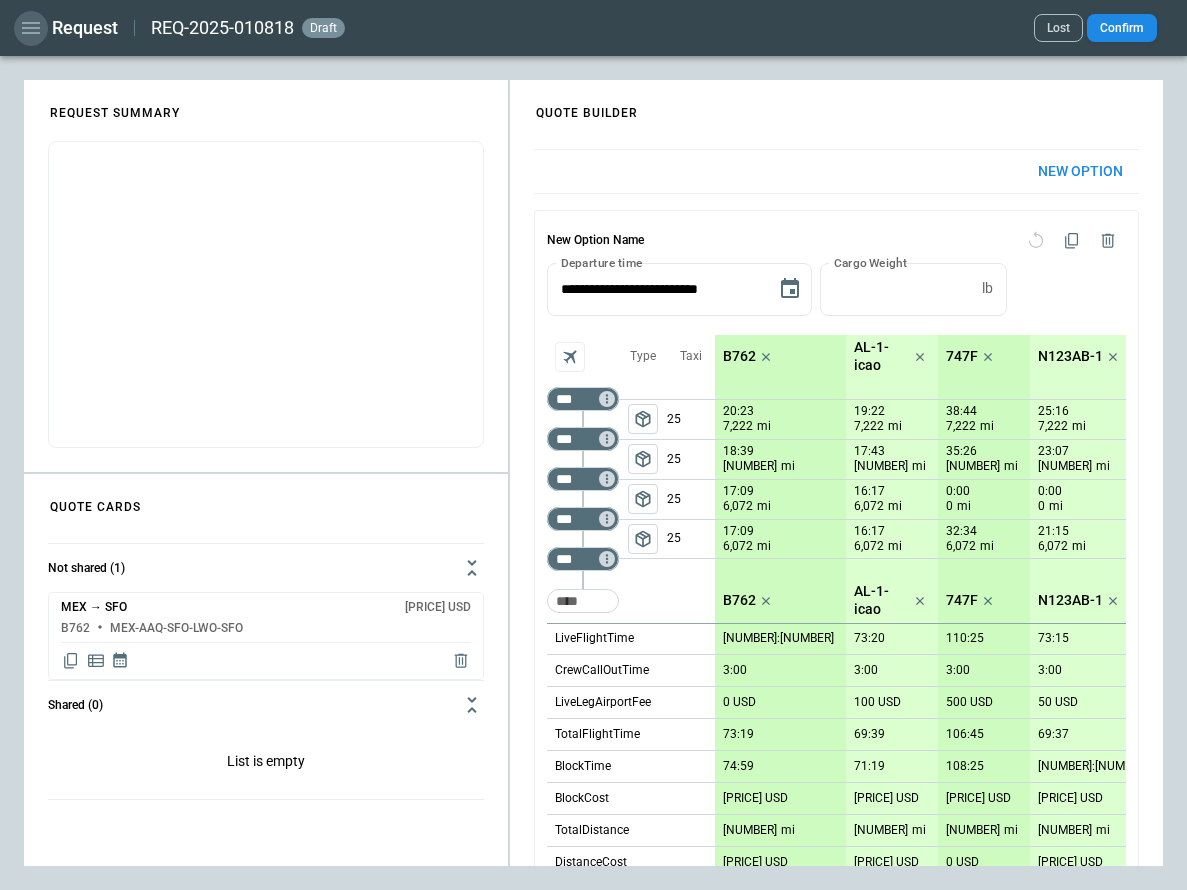 click 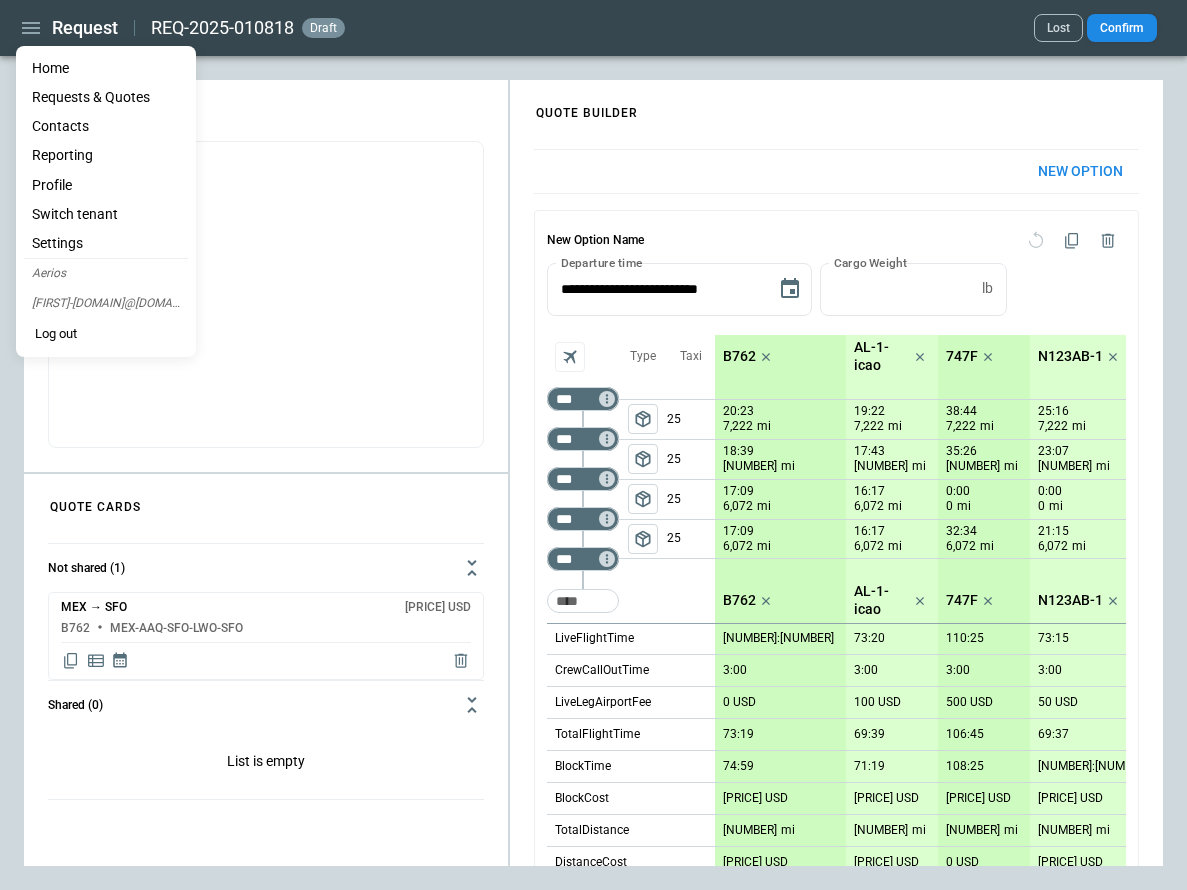 click on "Home" at bounding box center (106, 68) 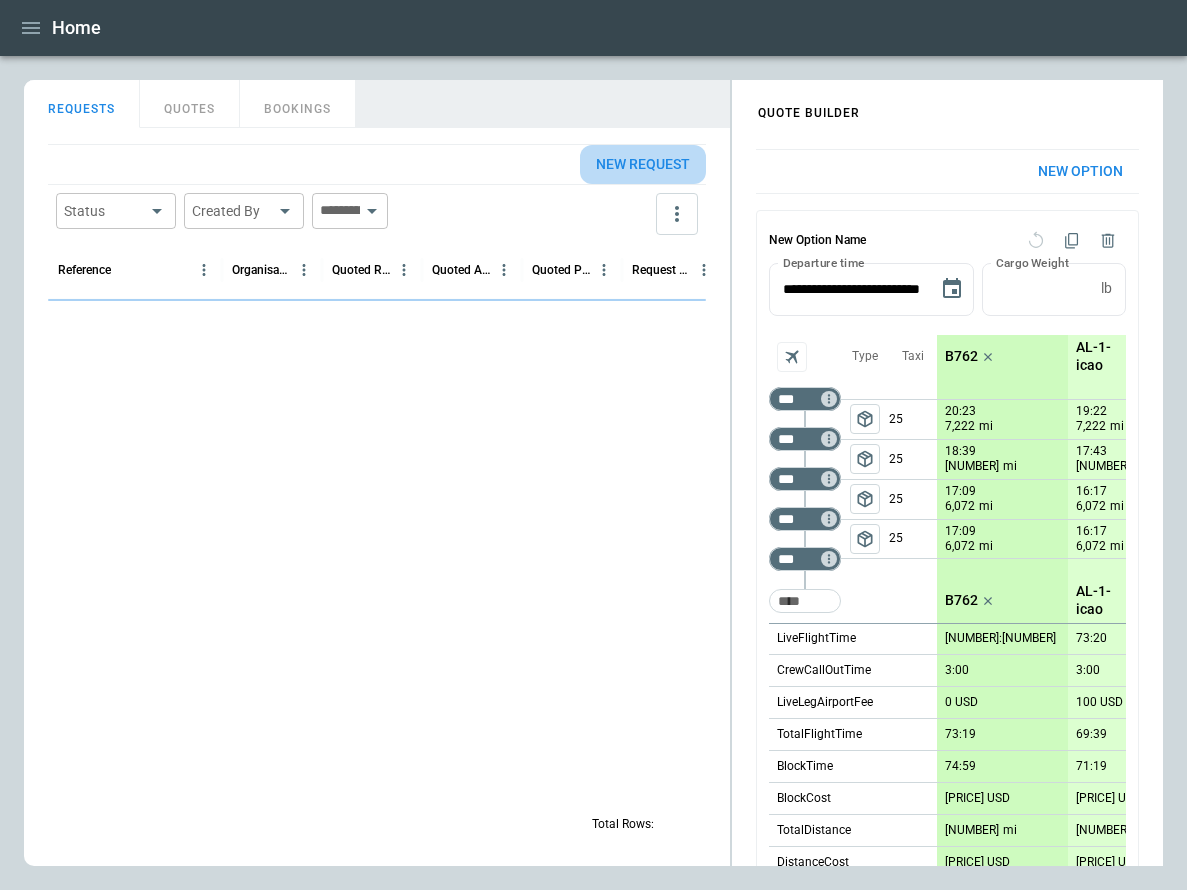 click on "New request" at bounding box center [643, 164] 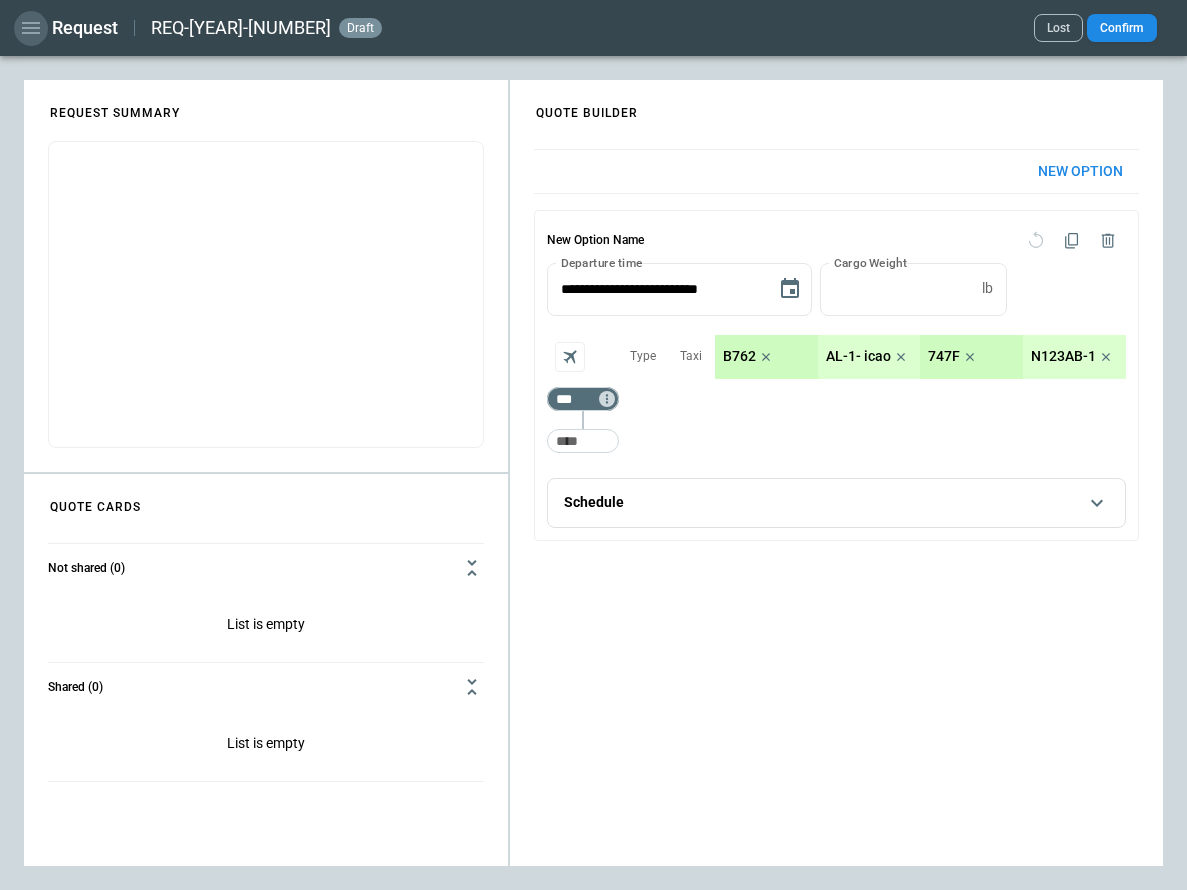 click 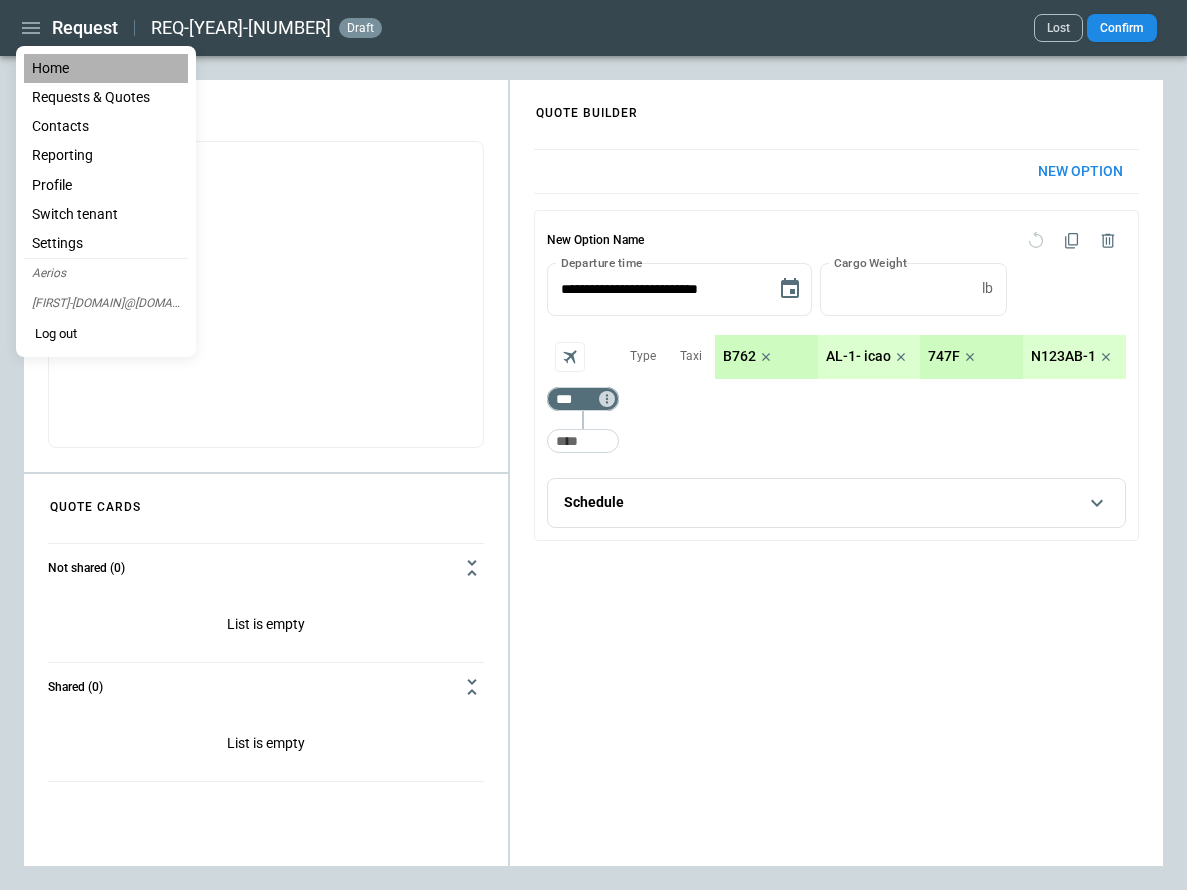 click on "Home" at bounding box center [106, 68] 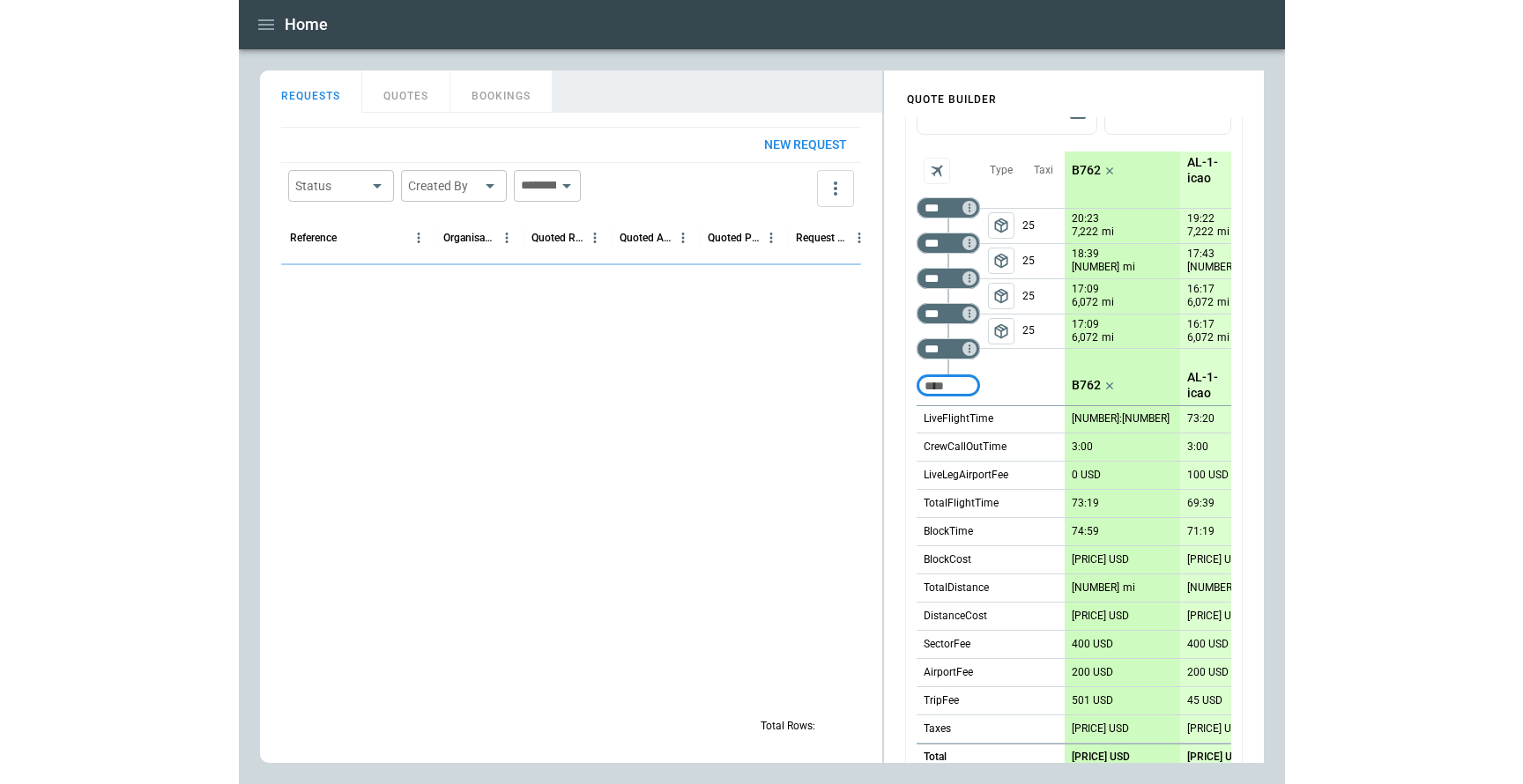 scroll, scrollTop: 329, scrollLeft: 0, axis: vertical 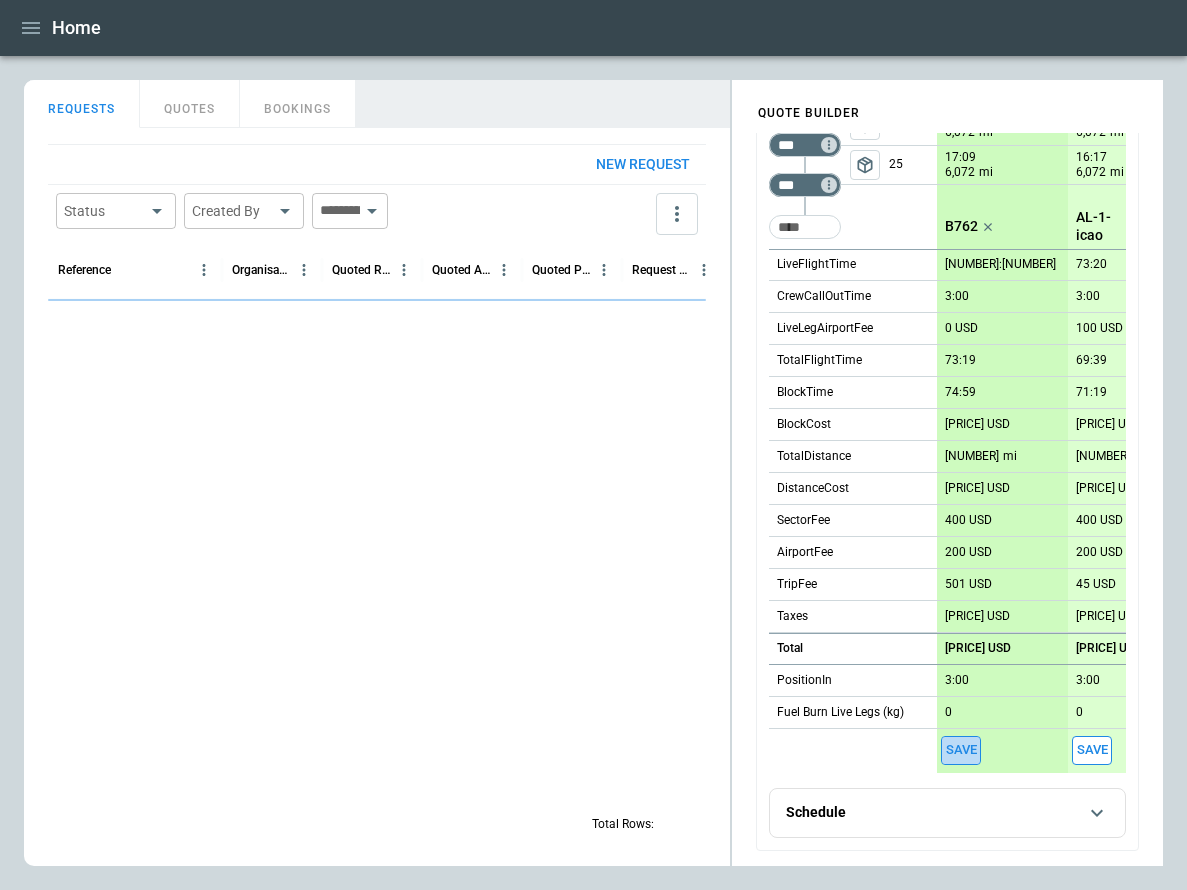 click on "Save" at bounding box center (961, 750) 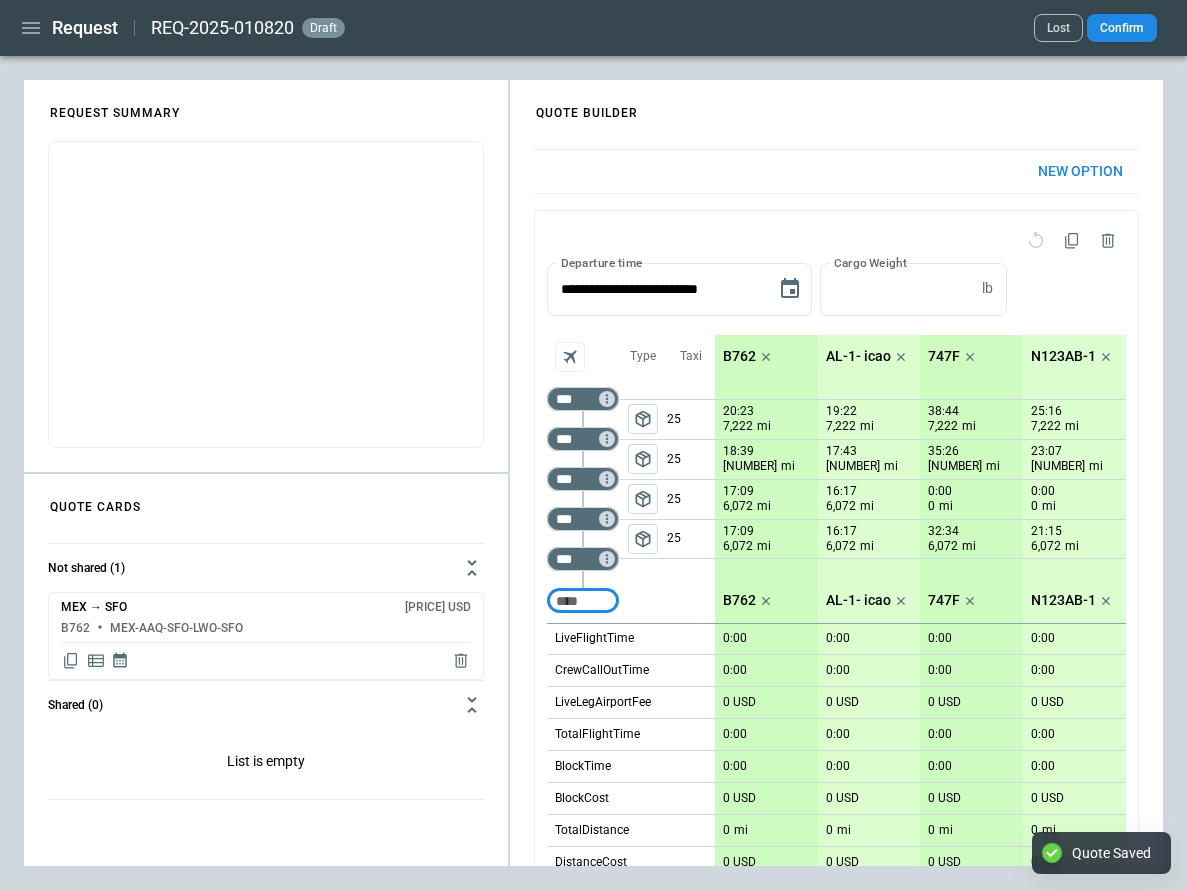 type on "**********" 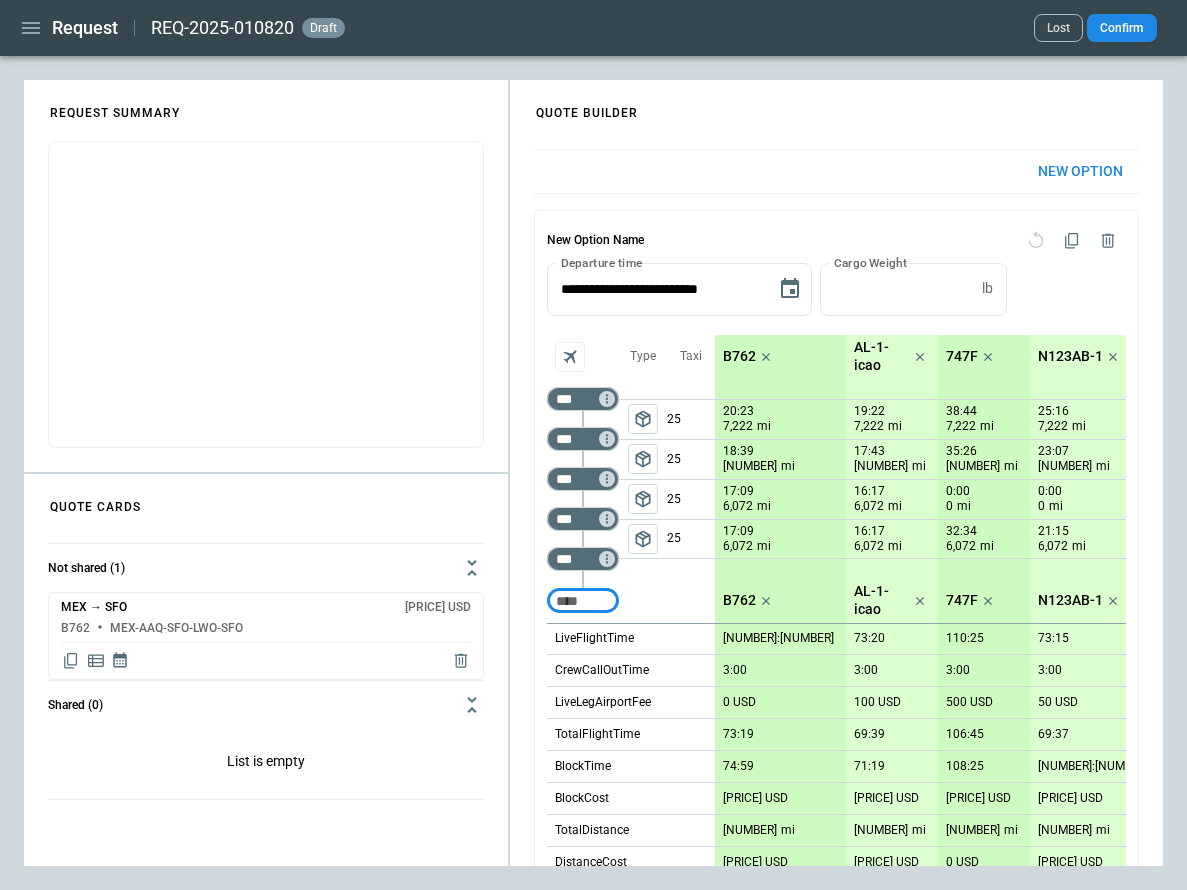 click 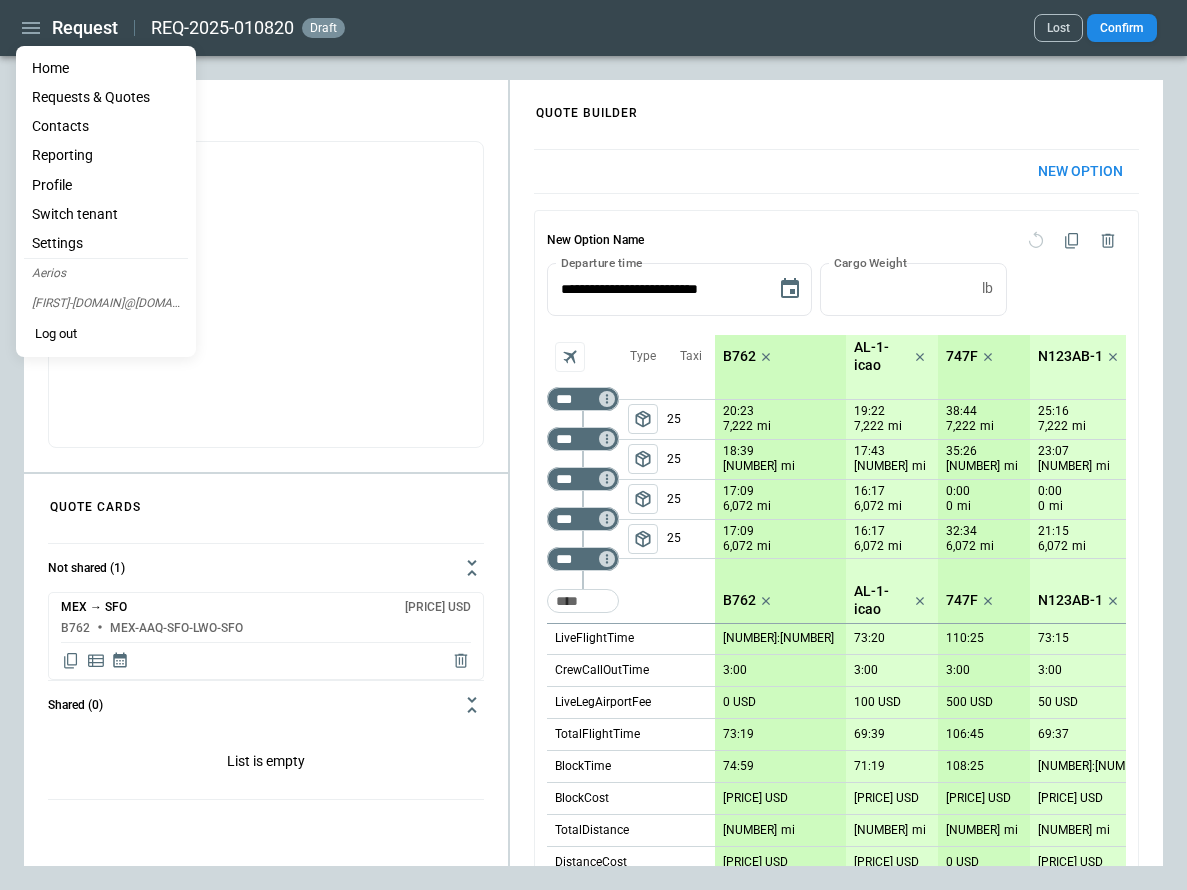 click on "Home" at bounding box center (106, 68) 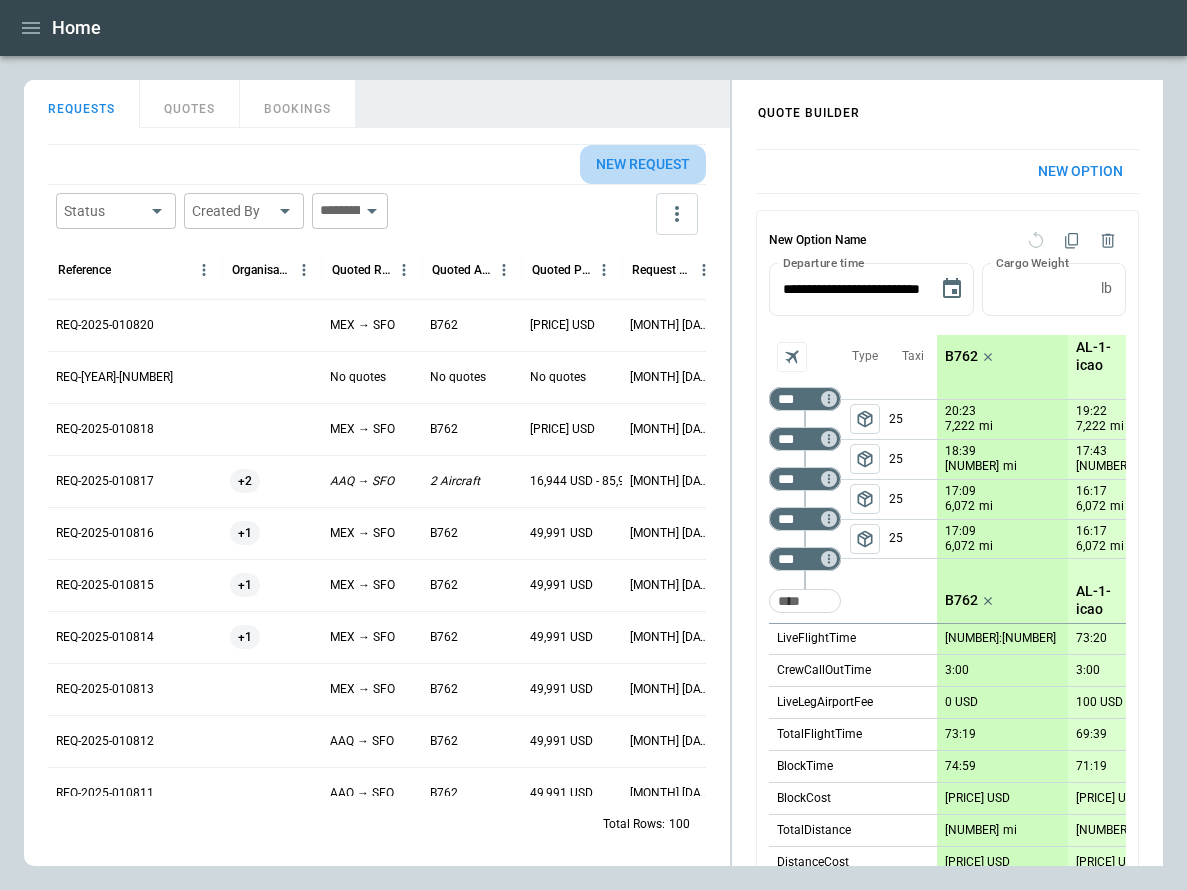 click on "New request" at bounding box center (643, 164) 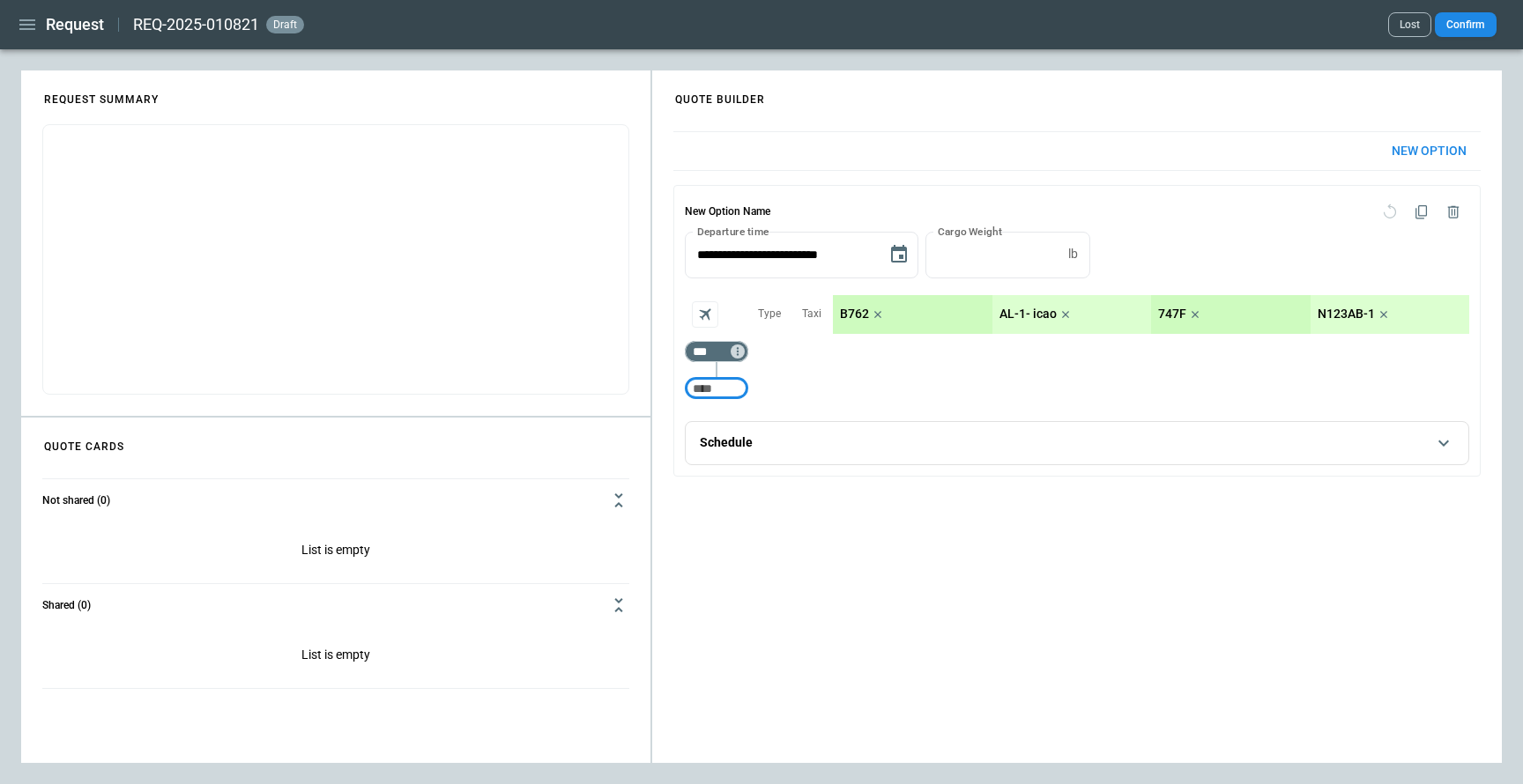 click on "Request REQ-2025-010821 draft Lost Confirm" at bounding box center (762, 25) 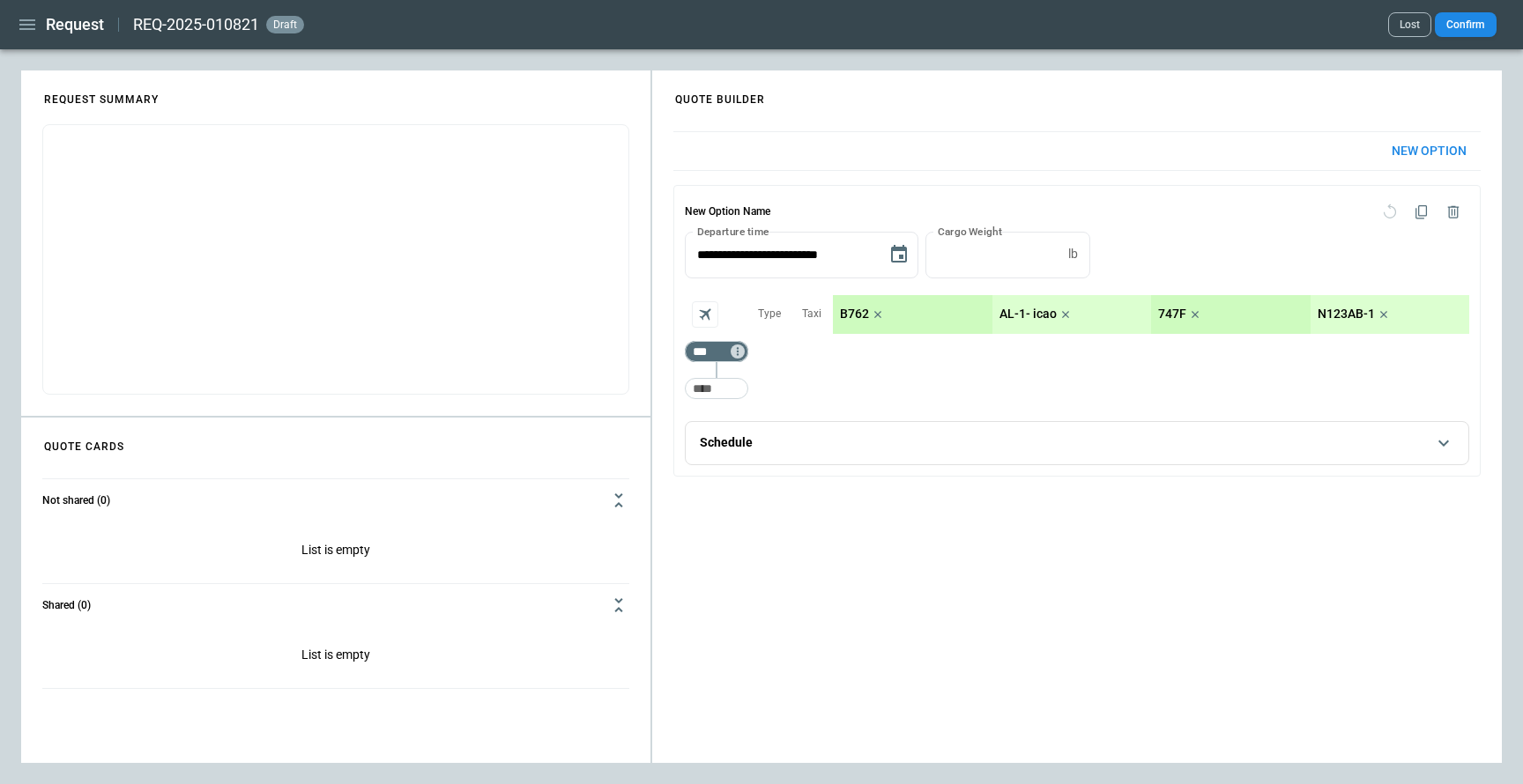 click 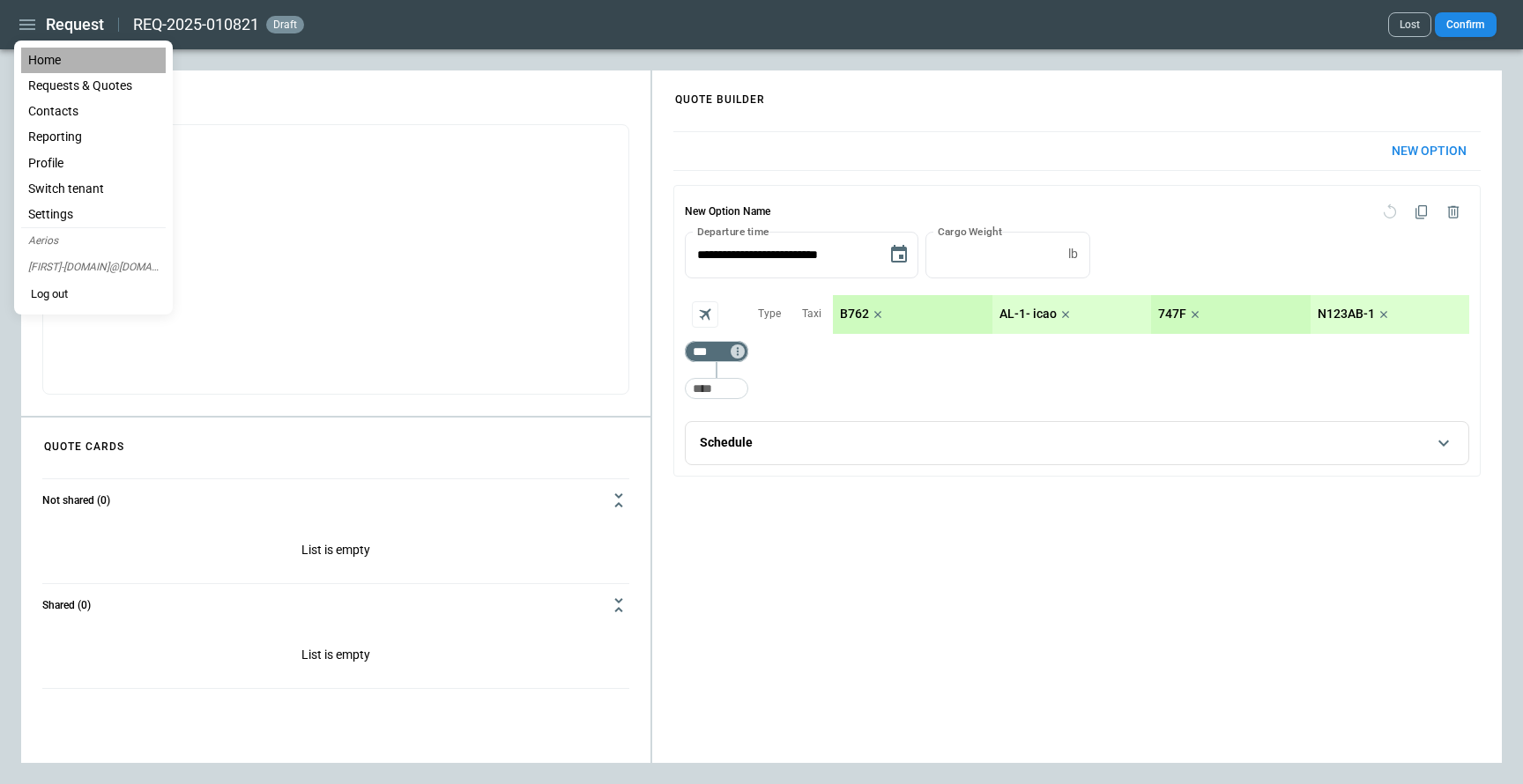 click on "Home" at bounding box center [93, 60] 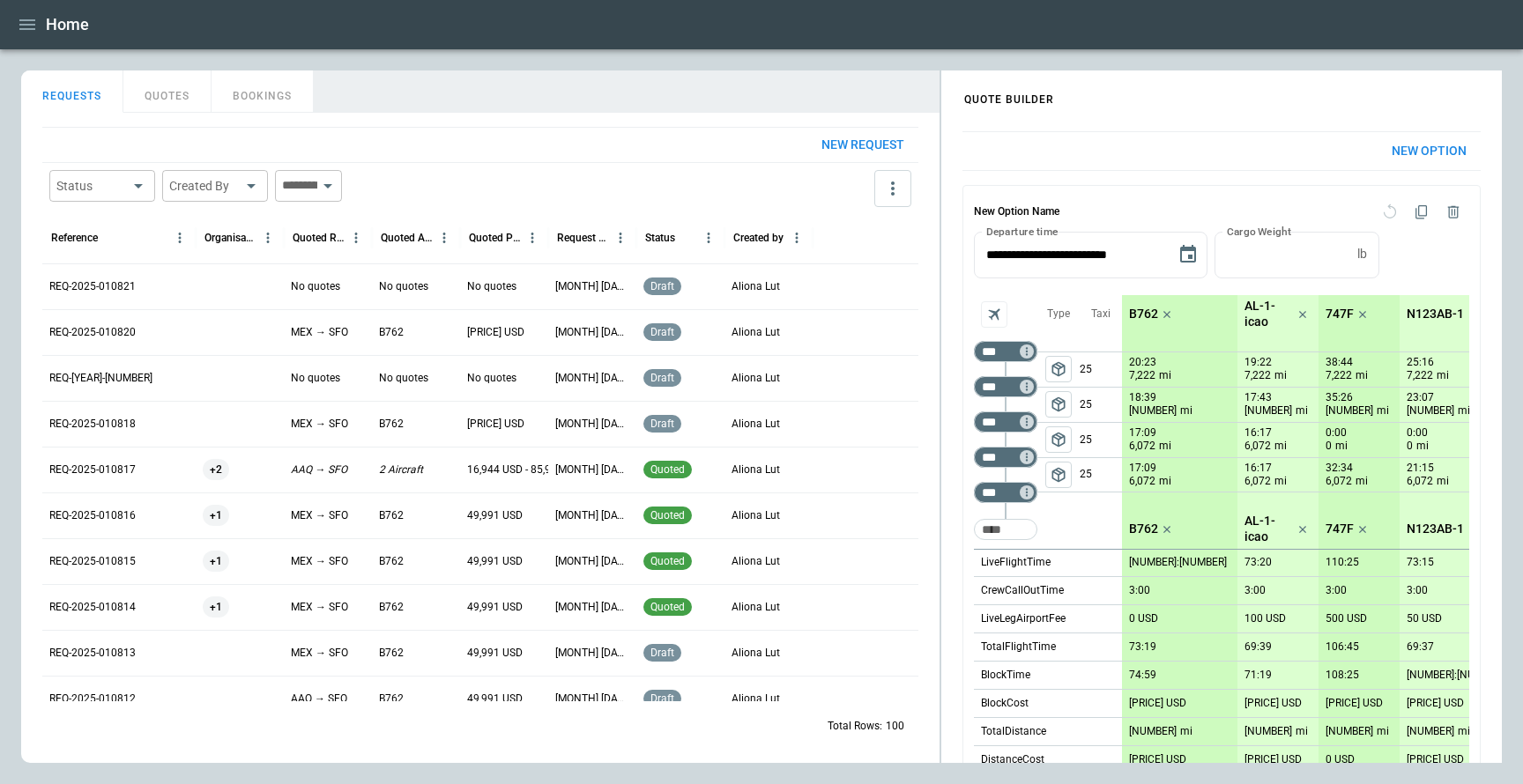 scroll, scrollTop: 33, scrollLeft: 0, axis: vertical 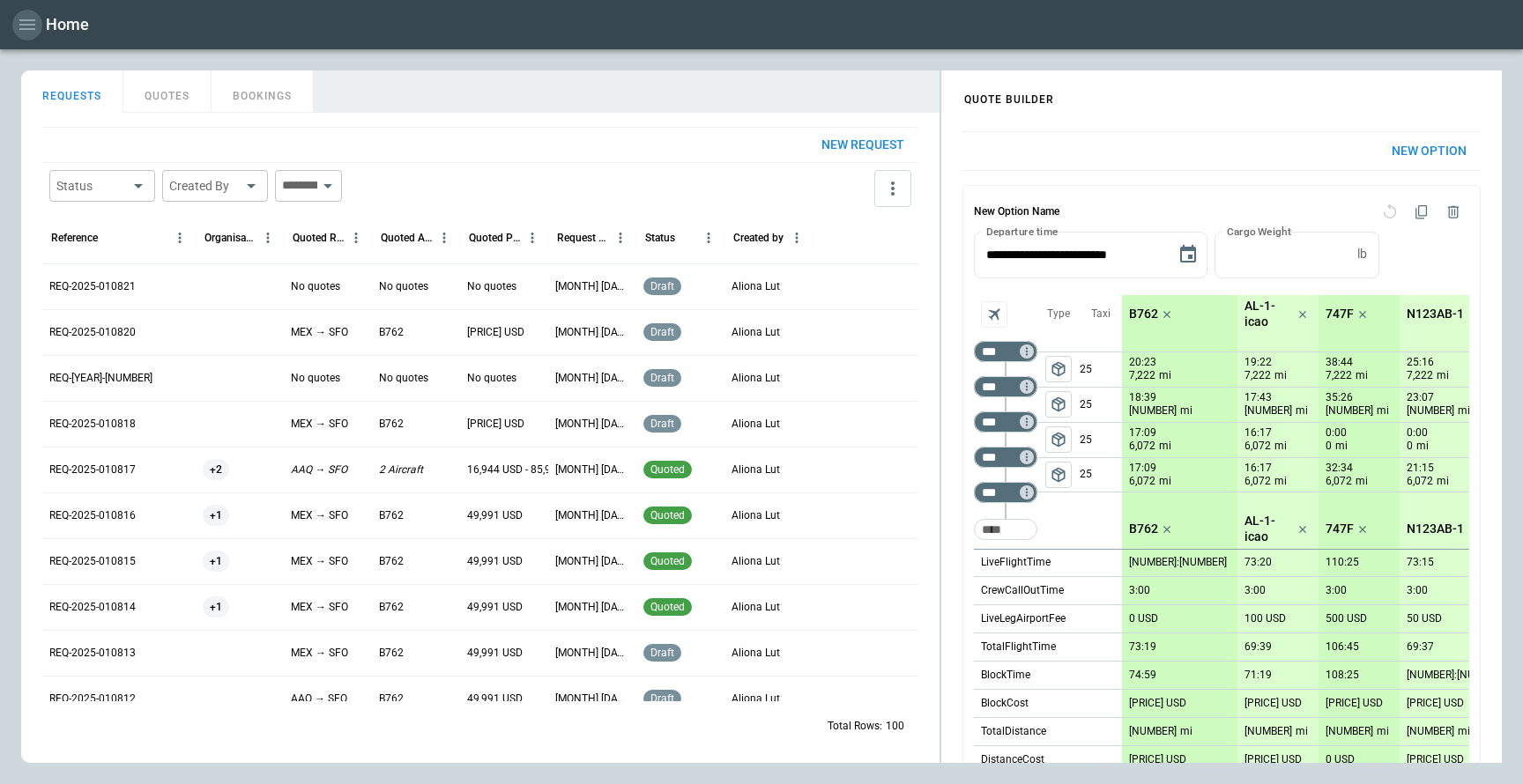 click 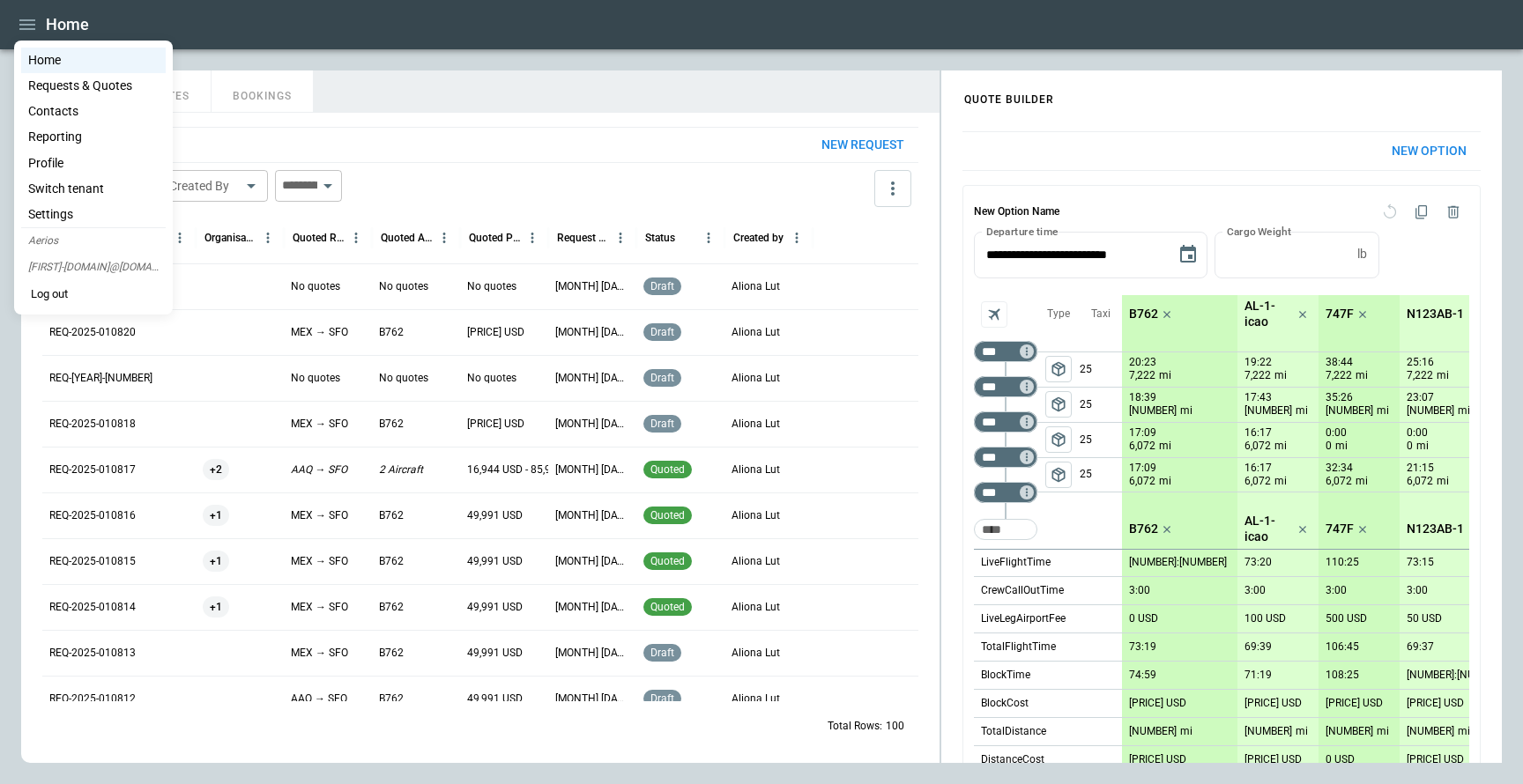 click on "Reporting" at bounding box center [93, 137] 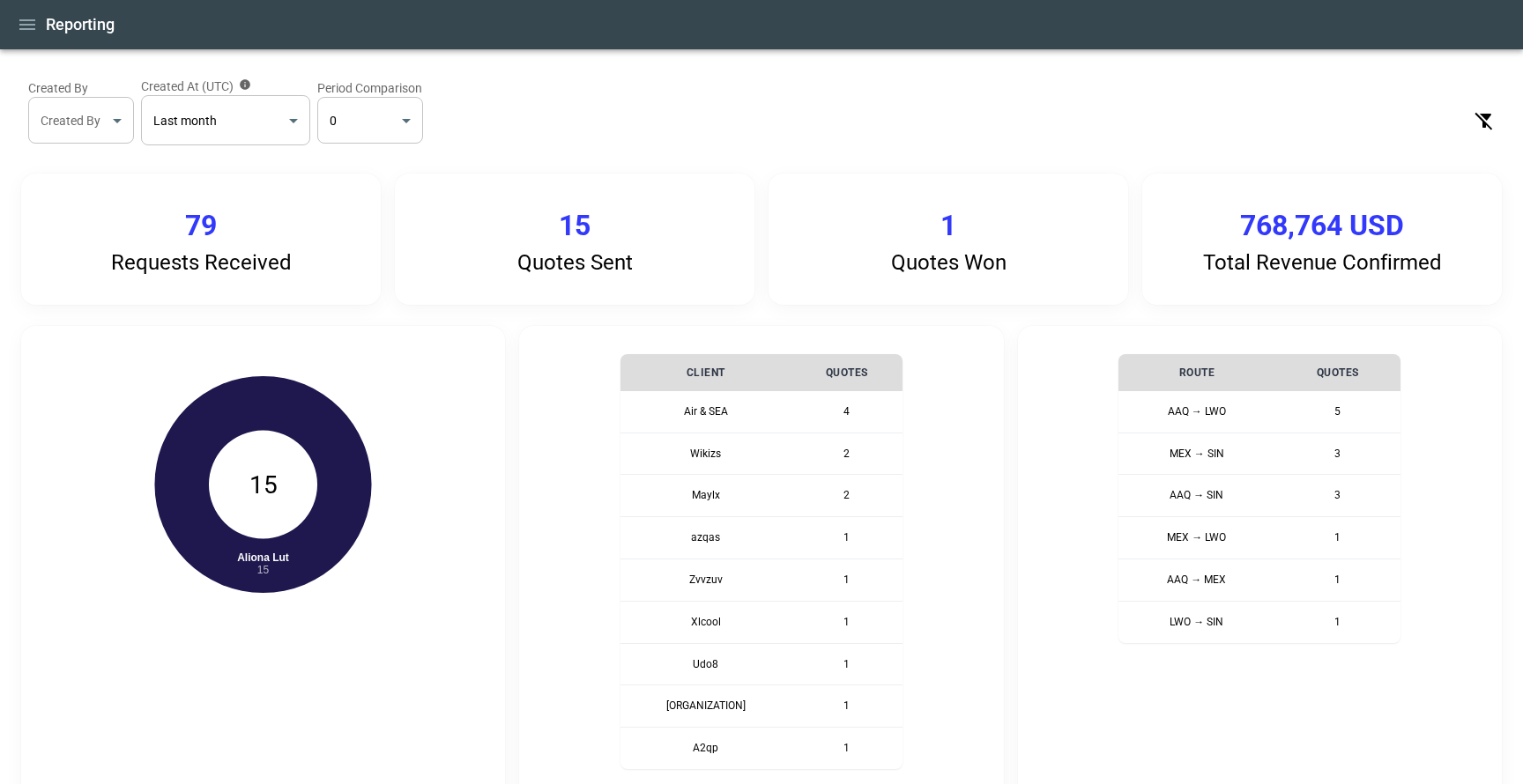 click on "**********" at bounding box center (762, 392) 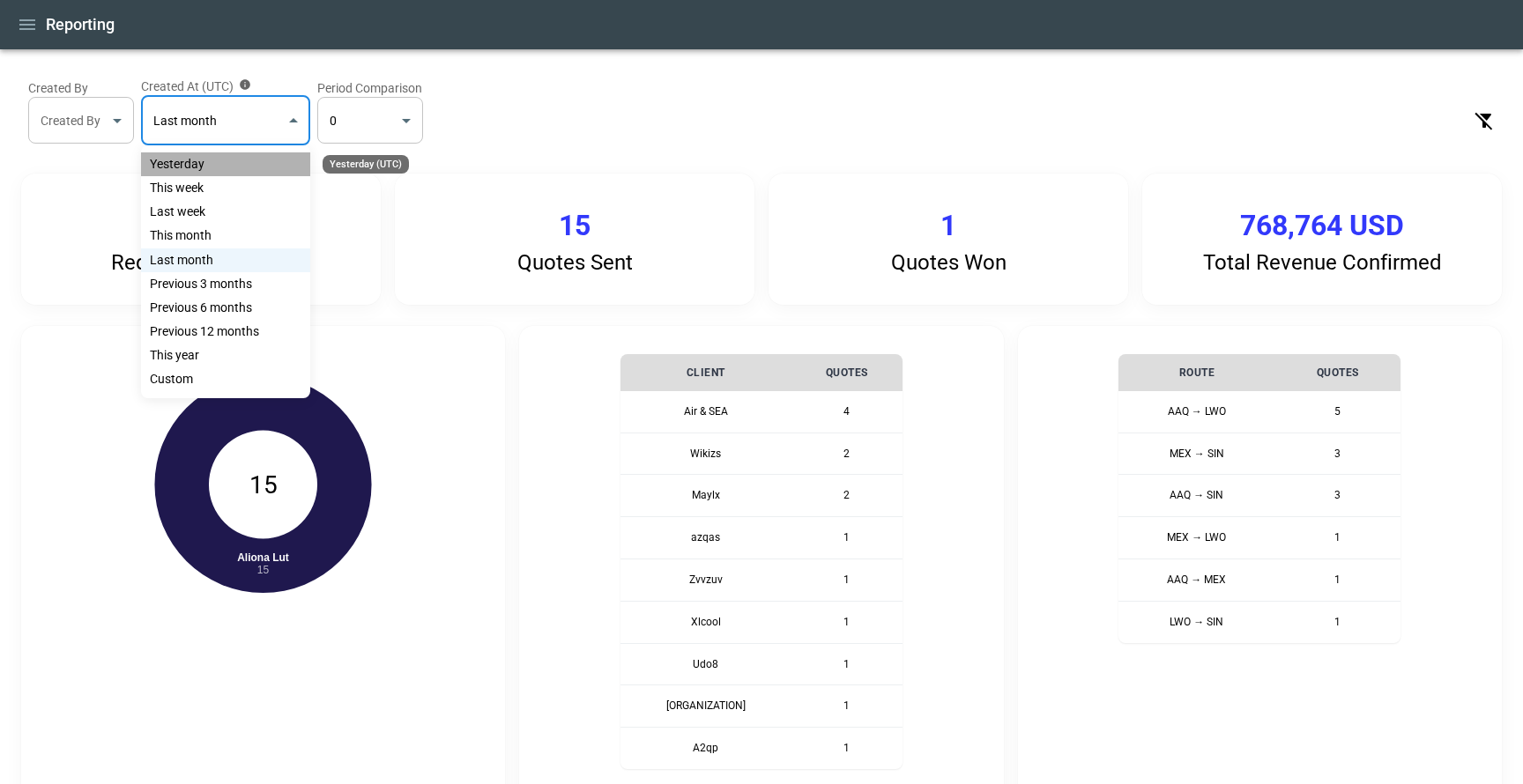 click on "Yesterday" at bounding box center (226, 164) 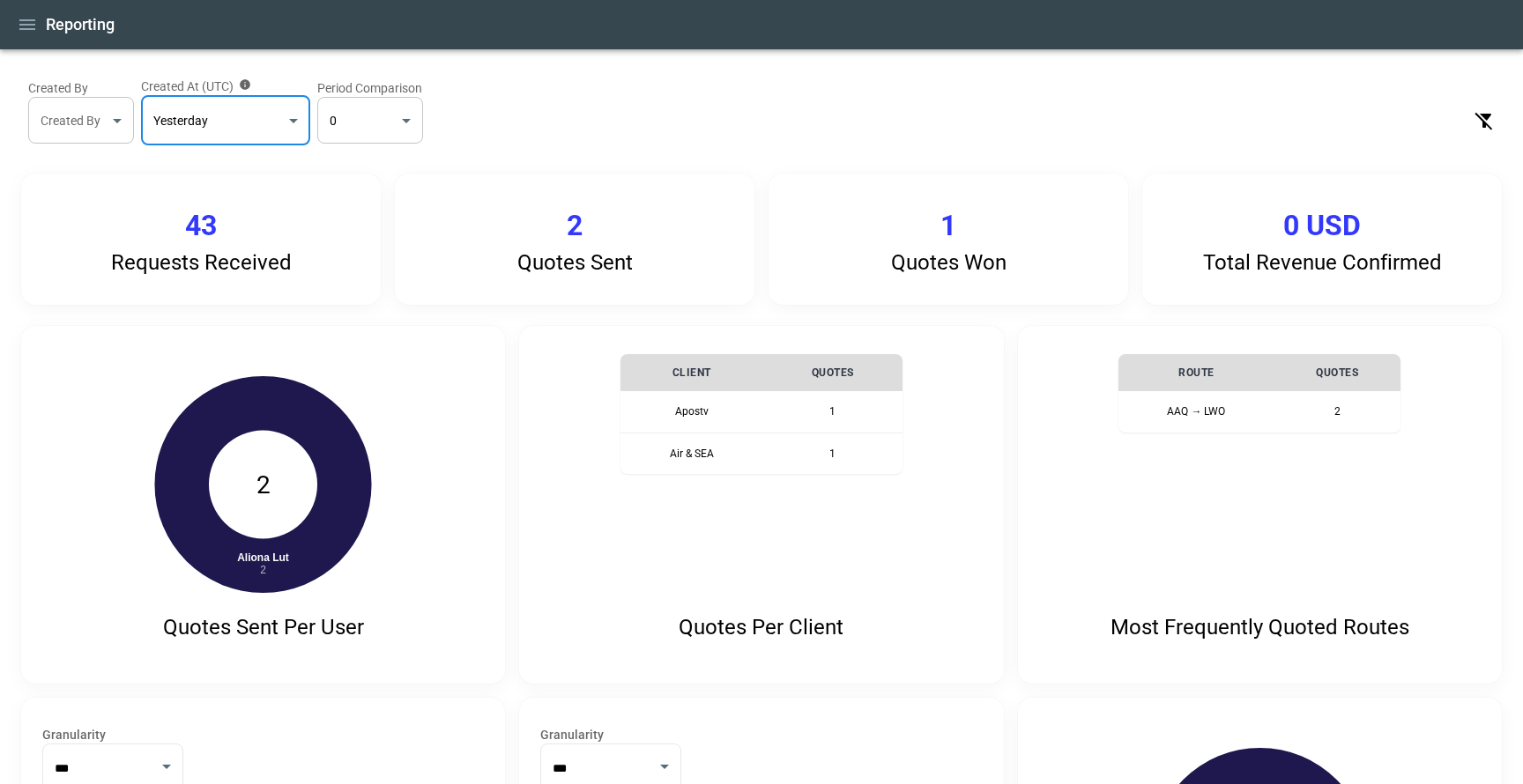 click 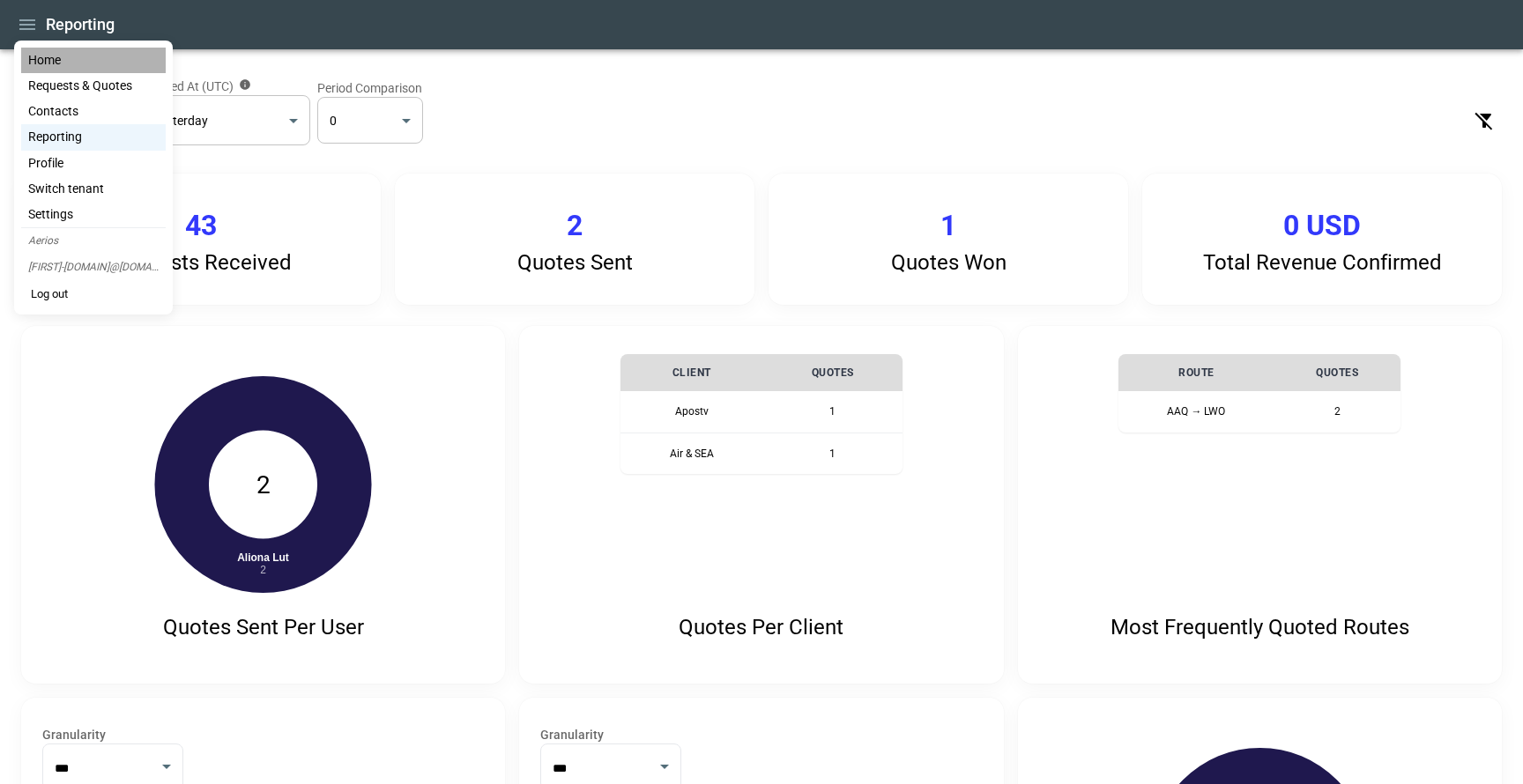 click on "Home" at bounding box center (93, 60) 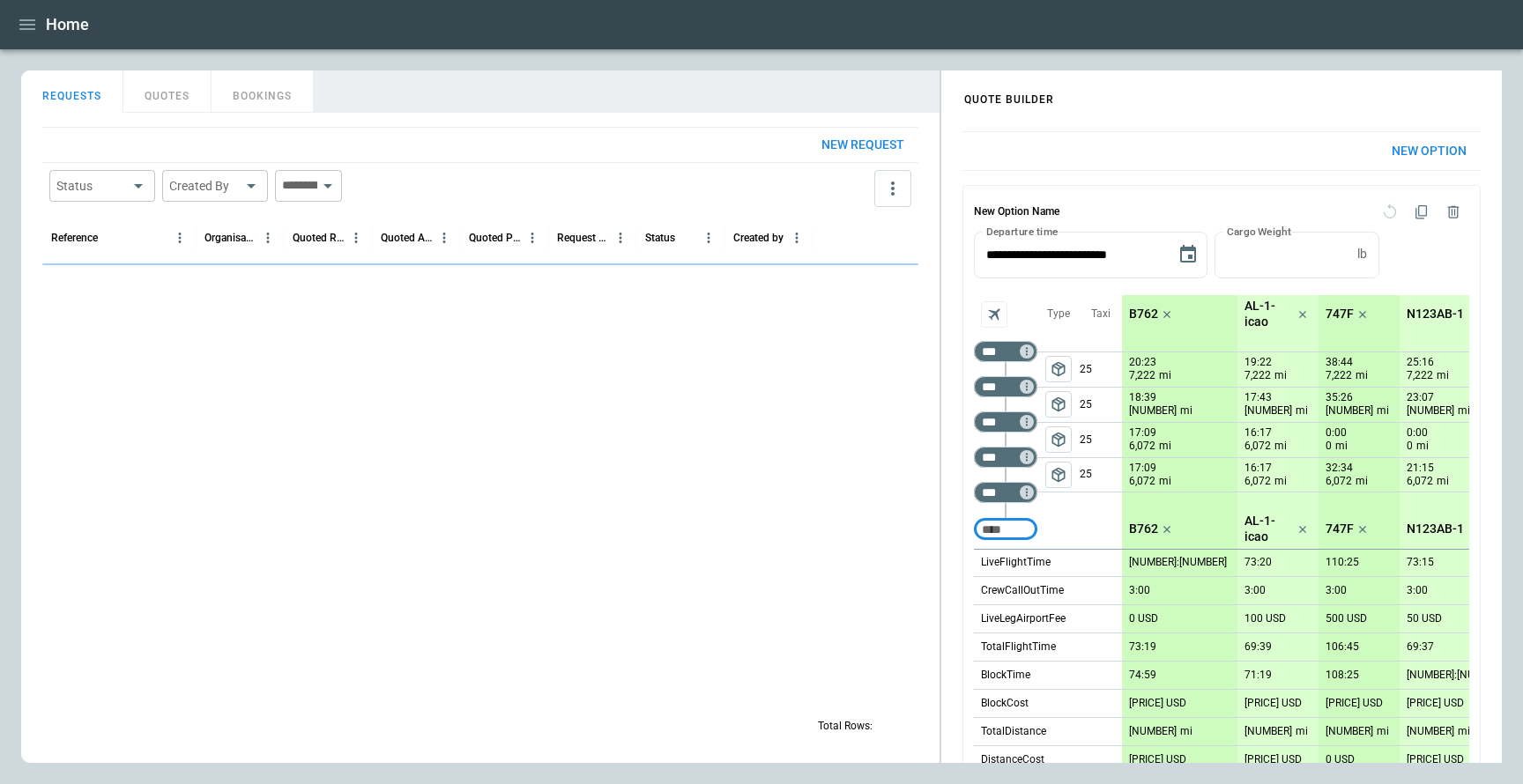 click on "QUOTES" at bounding box center [167, 92] 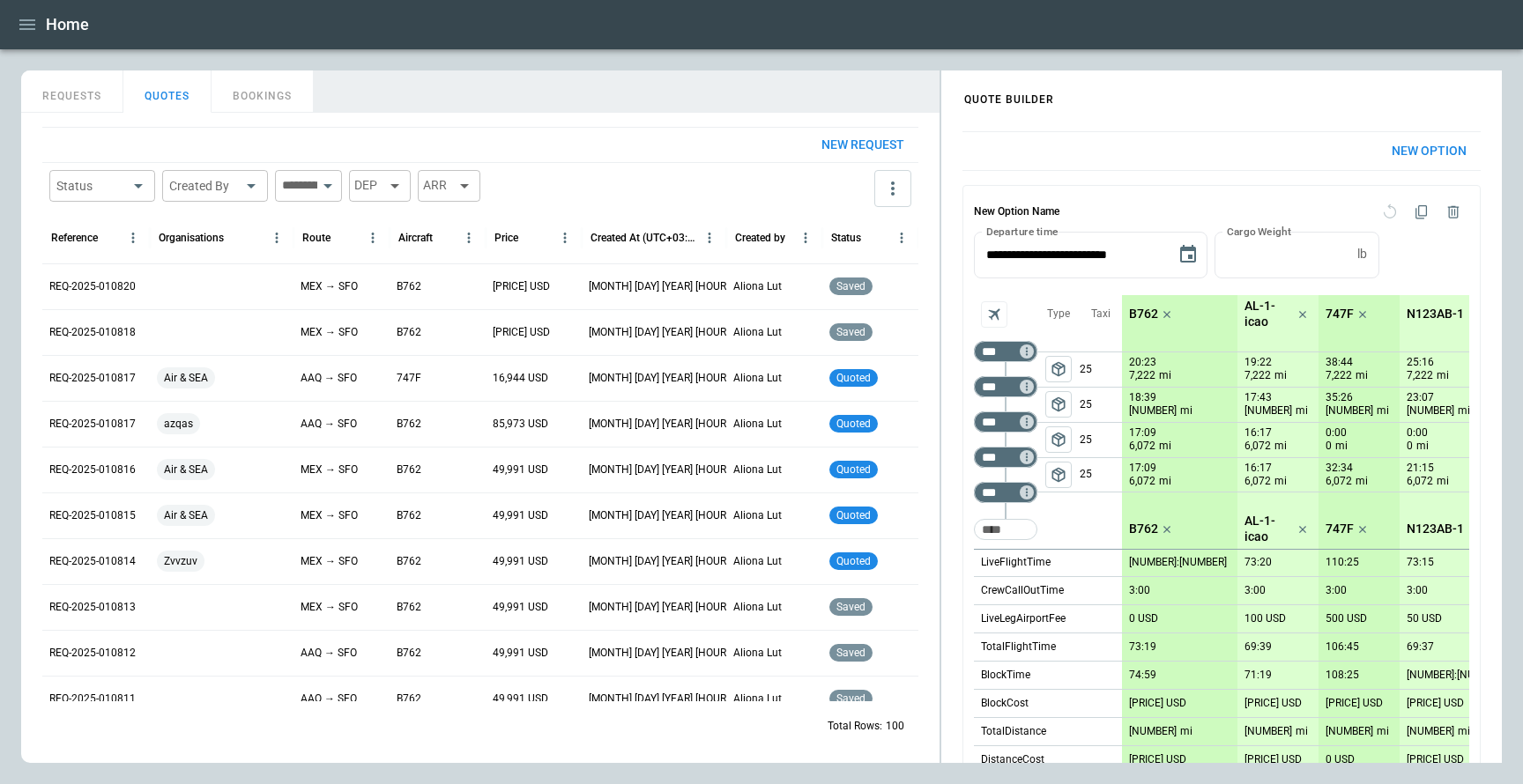 click on "Status ​ Created By ​ ​ DEP ARR" at bounding box center [480, 189] 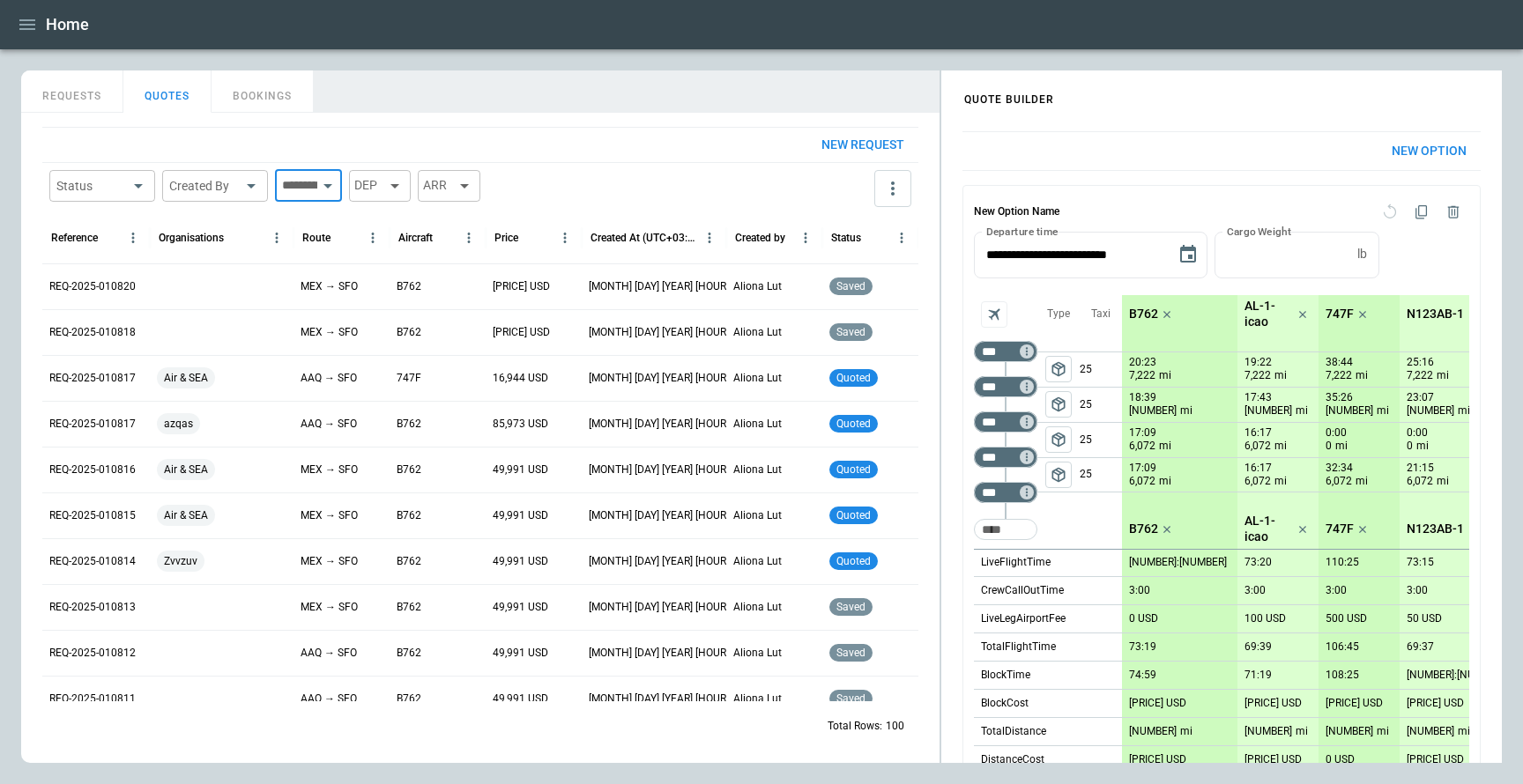 click at bounding box center [296, 186] 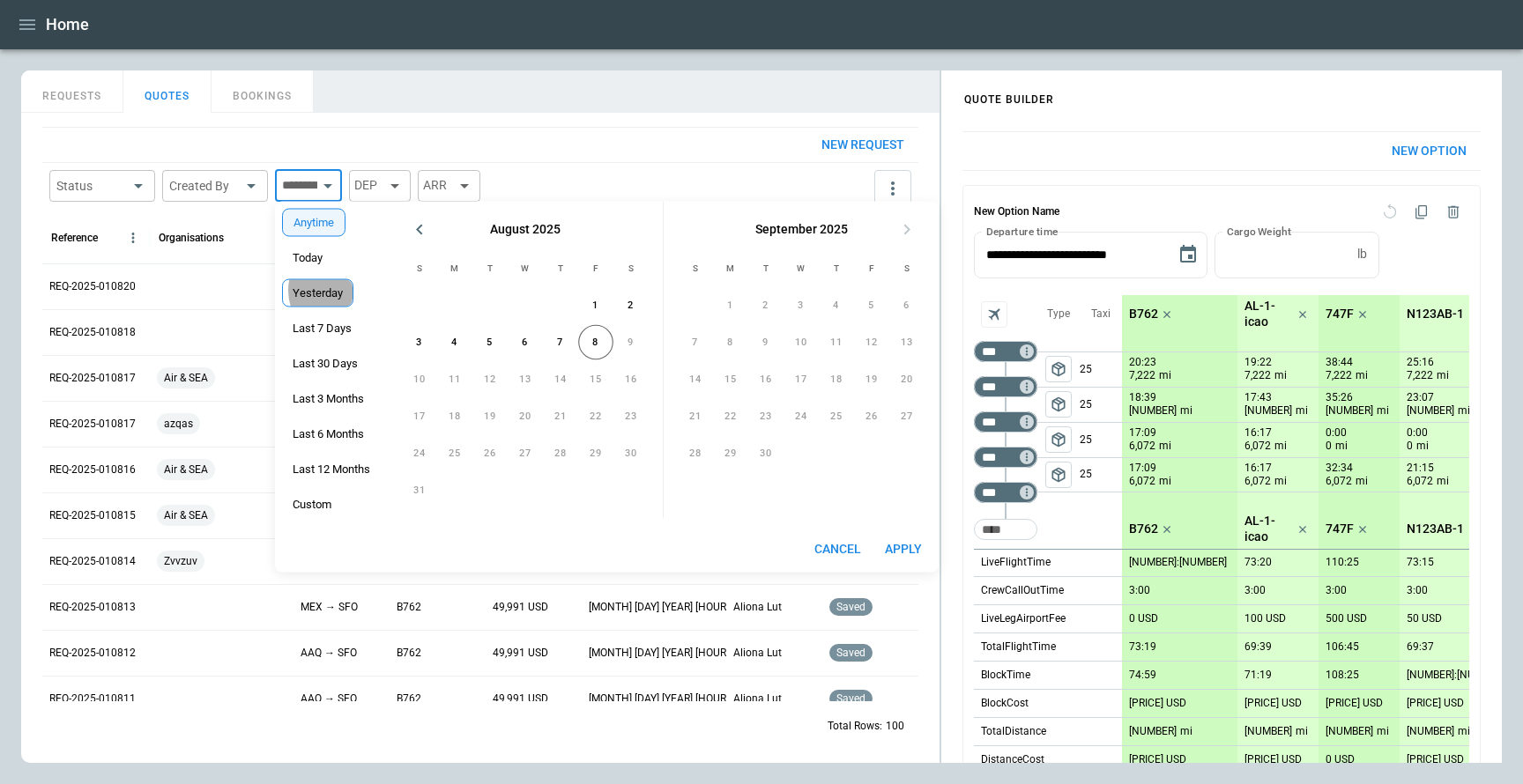 click on "Yesterday" at bounding box center [317, 293] 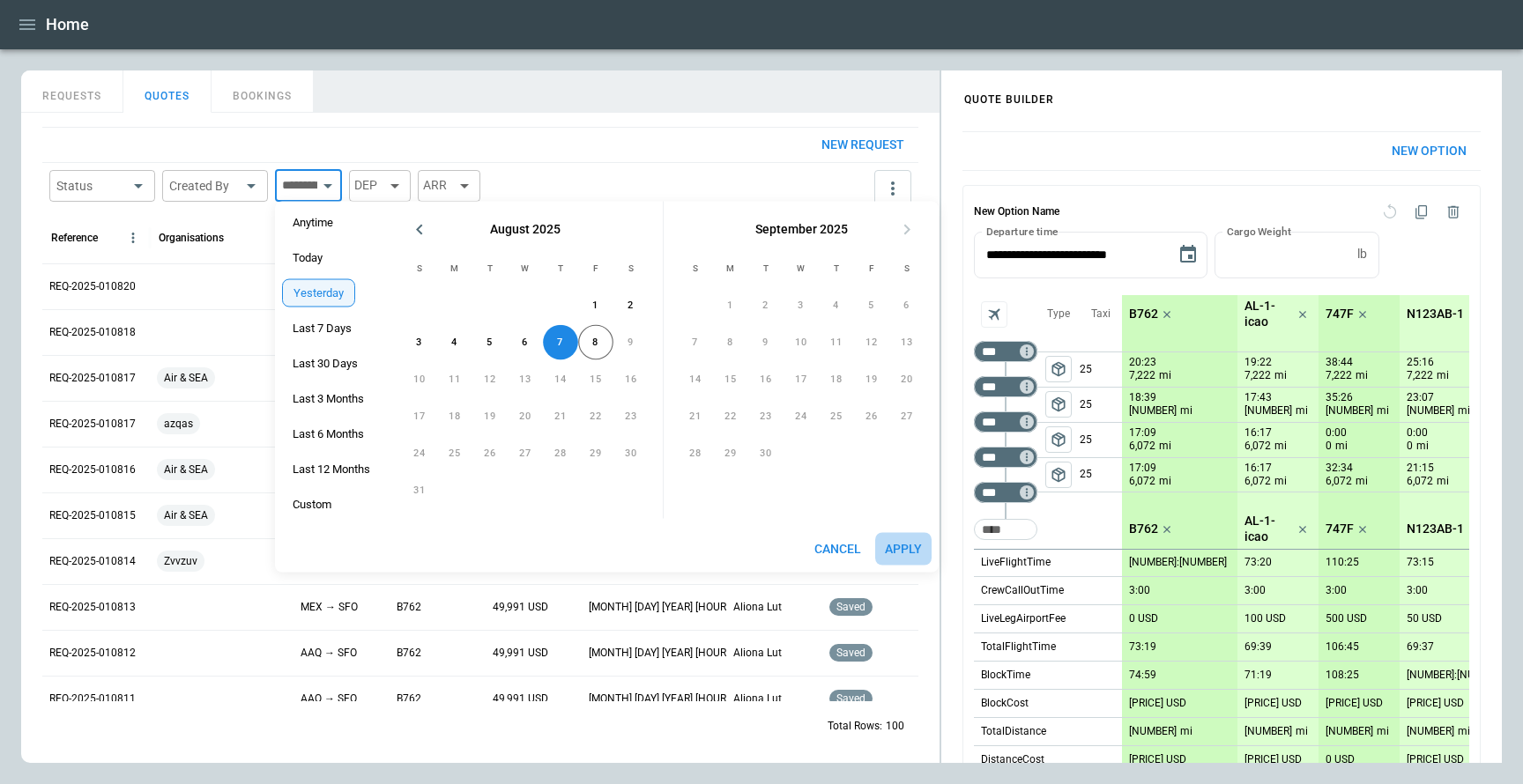 click on "Apply" at bounding box center (903, 549) 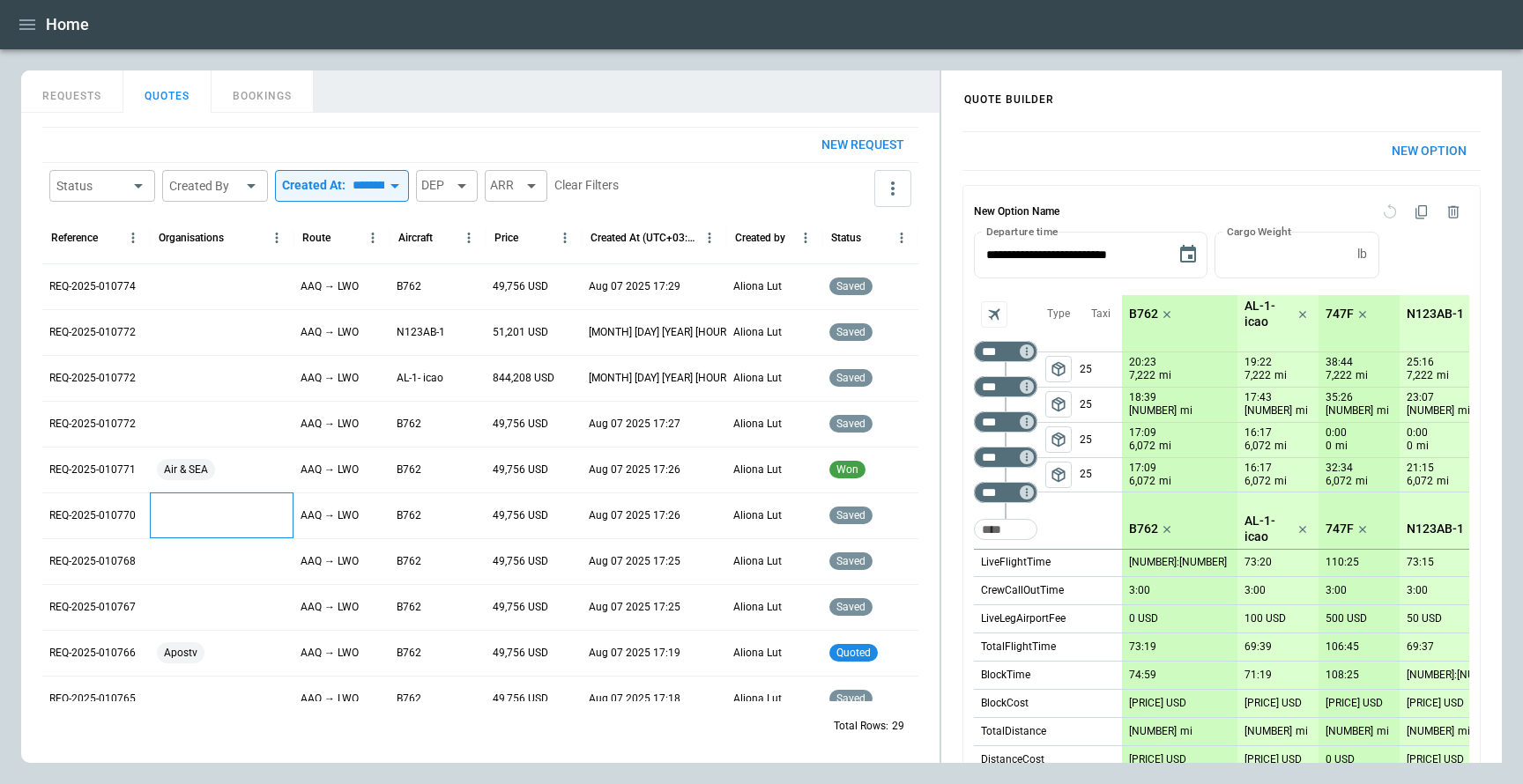 click at bounding box center (221, 515) 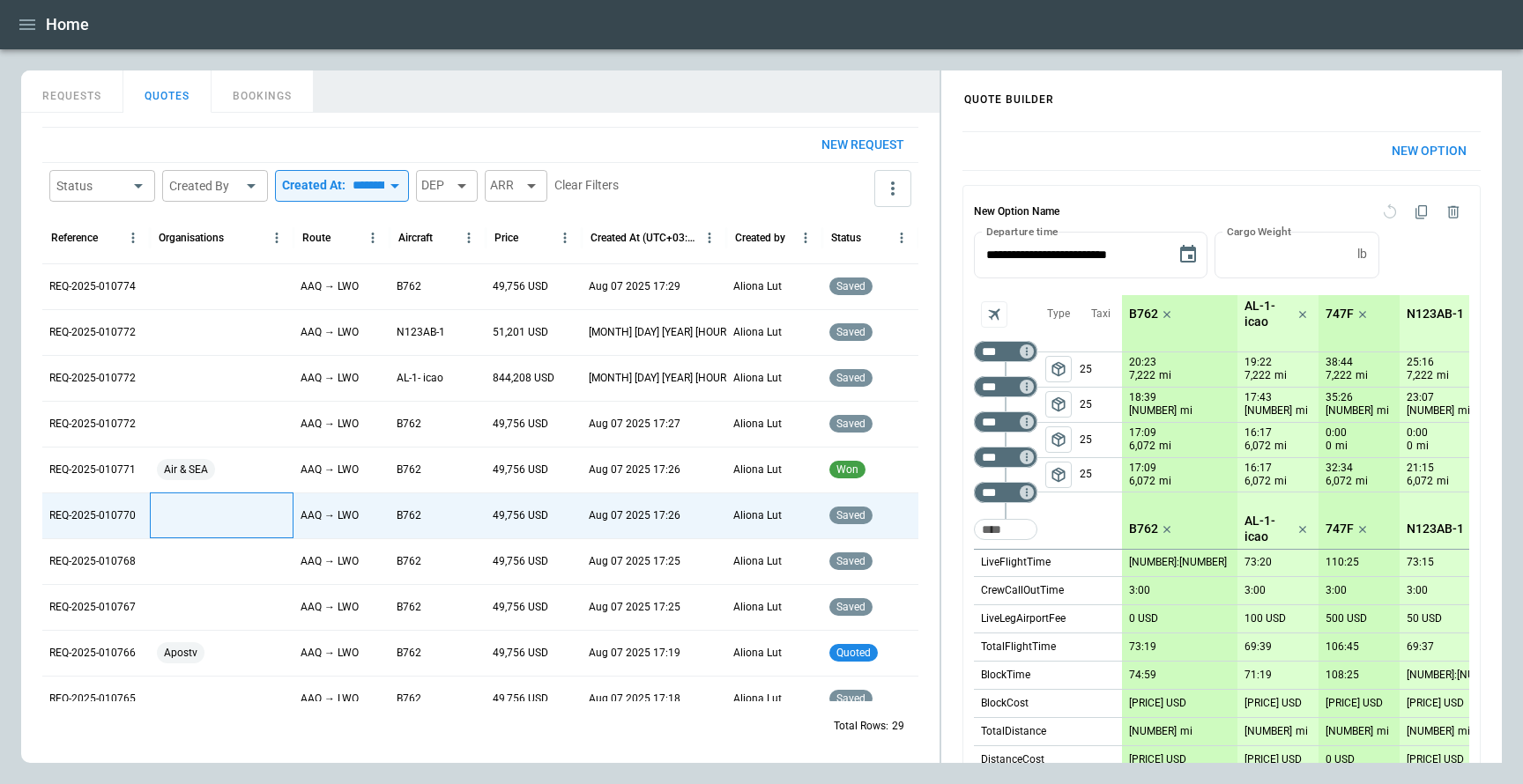 click at bounding box center [221, 515] 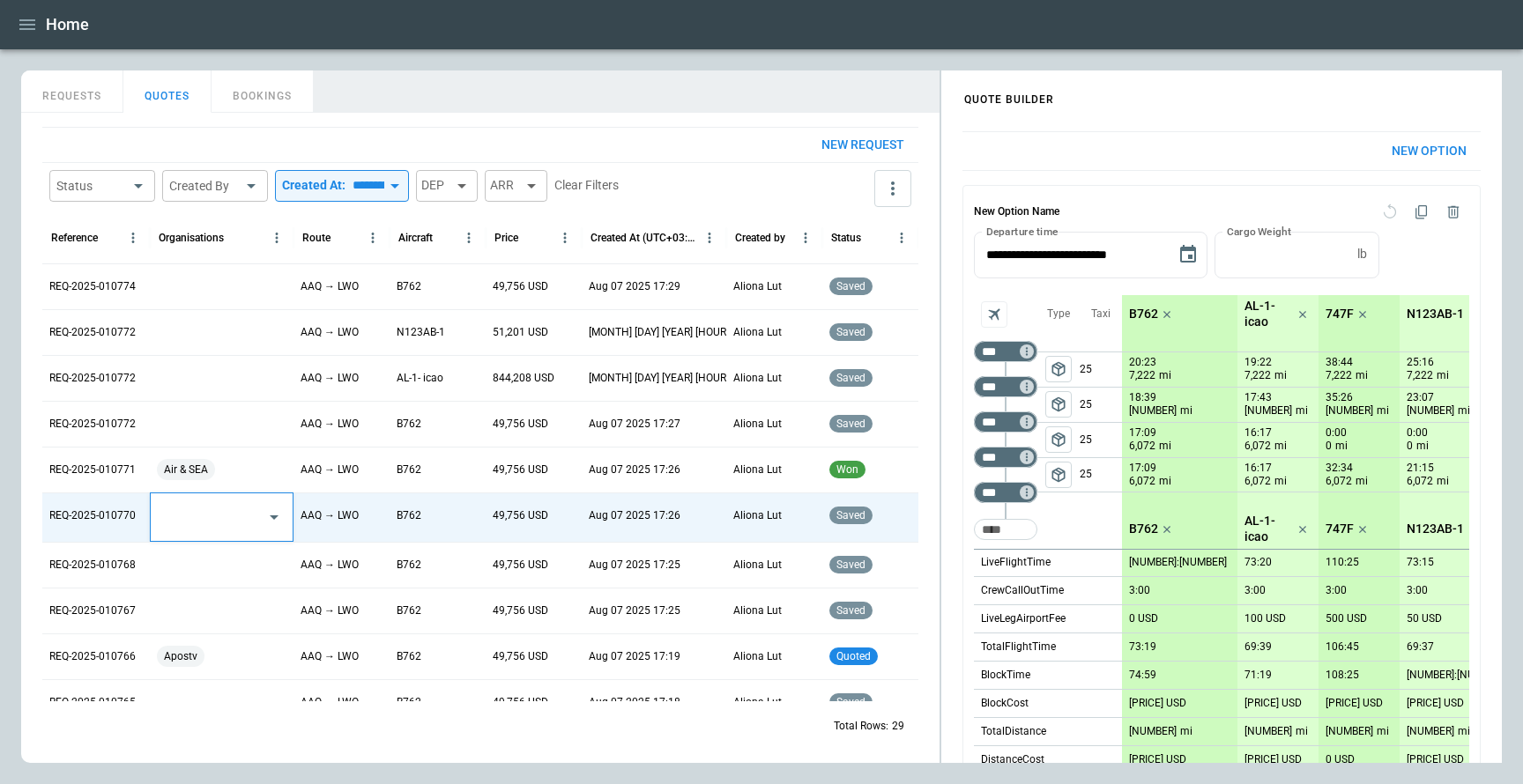click at bounding box center (208, 517) 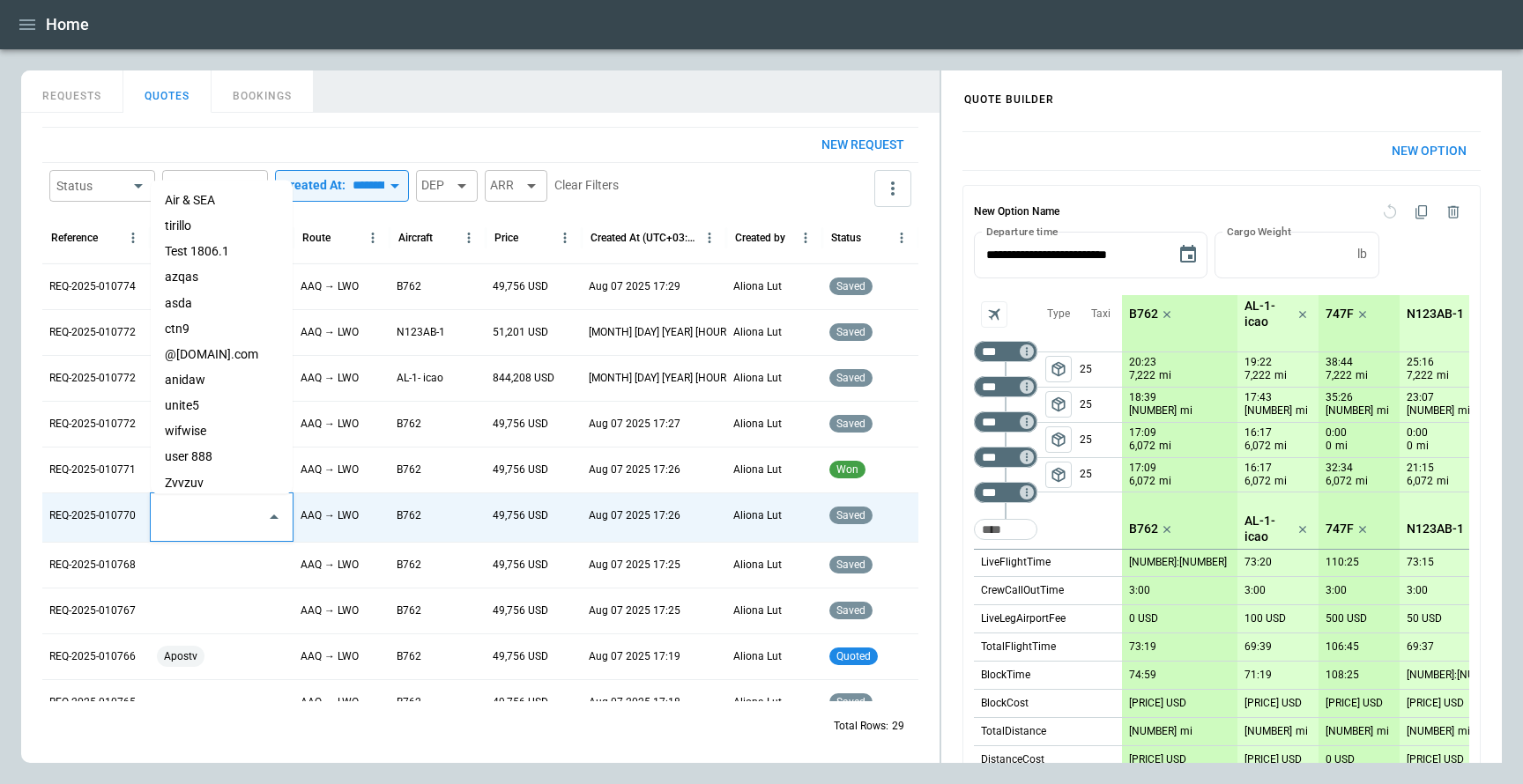 click on "user 888" at bounding box center (221, 456) 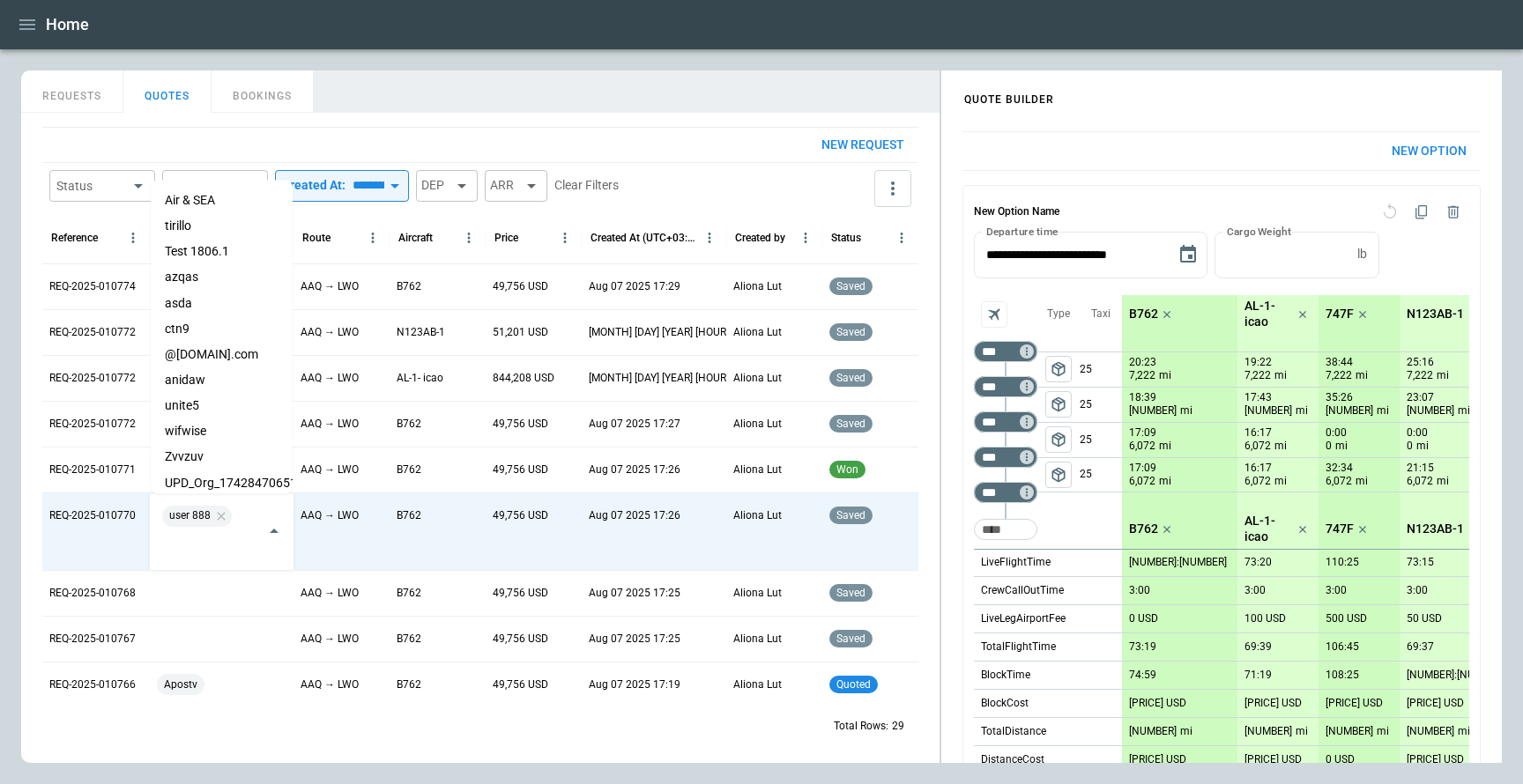 click on "New request Status ​ Created By ​ ​ Created At: ********* ​ DEP ARR Clear Filters Reference Organisations Route Aircraft Price Created At (UTC+03:00) Created by Status REQ-[YEAR]-[NUMBER] AAQ → LWO B762 [PRICE] [MONTH] [DAY] [USER] [LASTNAME] saved REQ-[YEAR]-[NUMBER] AAQ → LWO N123AB-1 [PRICE] [MONTH] [DAY] [USER] [LASTNAME] saved REQ-[YEAR]-[NUMBER] AAQ → LWO AL-1- icao [PRICE] [MONTH] [DAY] [USER] [LASTNAME] saved REQ-[YEAR]-[NUMBER] AAQ → LWO B762 [PRICE] [MONTH] [DAY] [USER] [LASTNAME] saved REQ-[YEAR]-[NUMBER] Air & SEA AAQ → LWO B762 [PRICE] [MONTH] [DAY] [USER] [LASTNAME] won REQ-[YEAR]-[NUMBER] user [NUMBER] ​ AAQ → LWO B762 [PRICE] [MONTH] [DAY] [USER] [LASTNAME] saved REQ-[YEAR]-[NUMBER] AAQ → LWO B762 [PRICE] [MONTH] [DAY] [USER] [LASTNAME] saved REQ-[YEAR]-[NUMBER] AAQ → LWO B762 [PRICE] [MONTH] [DAY] [USER] [LASTNAME] saved REQ-[YEAR]-[NUMBER] Apostv AAQ → LWO B762 [PRICE] [MONTH] [DAY] [USER] [LASTNAME] quoted REQ-[YEAR]-[NUMBER] AAQ → LWO B762 [PRICE] [MONTH] [DAY] [USER] [LASTNAME] saved REQ-[YEAR]-[NUMBER] [NUMBER]" at bounding box center [480, 438] 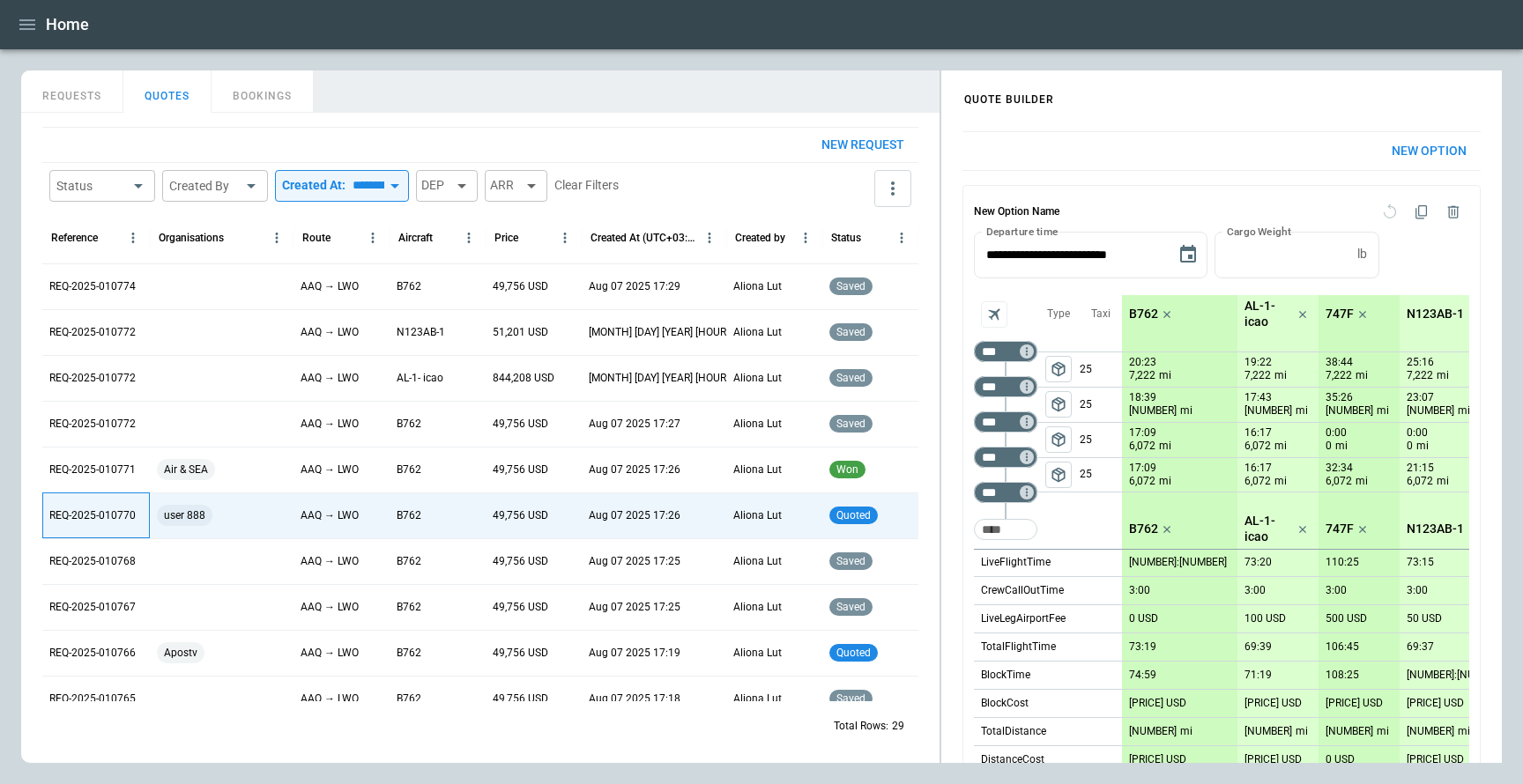 click on "REQ-2025-010770" at bounding box center (93, 515) 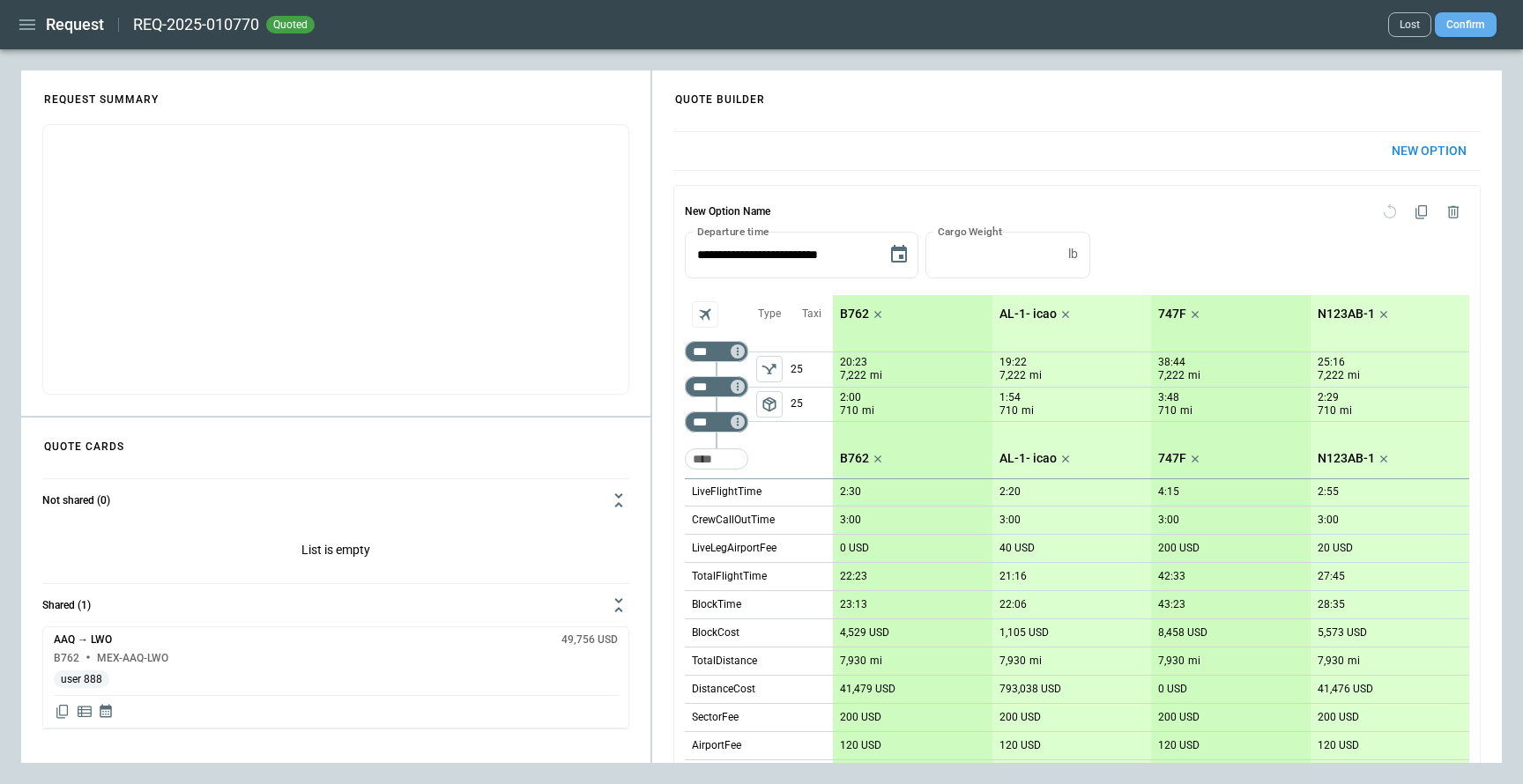 click on "Confirm" at bounding box center [1466, 25] 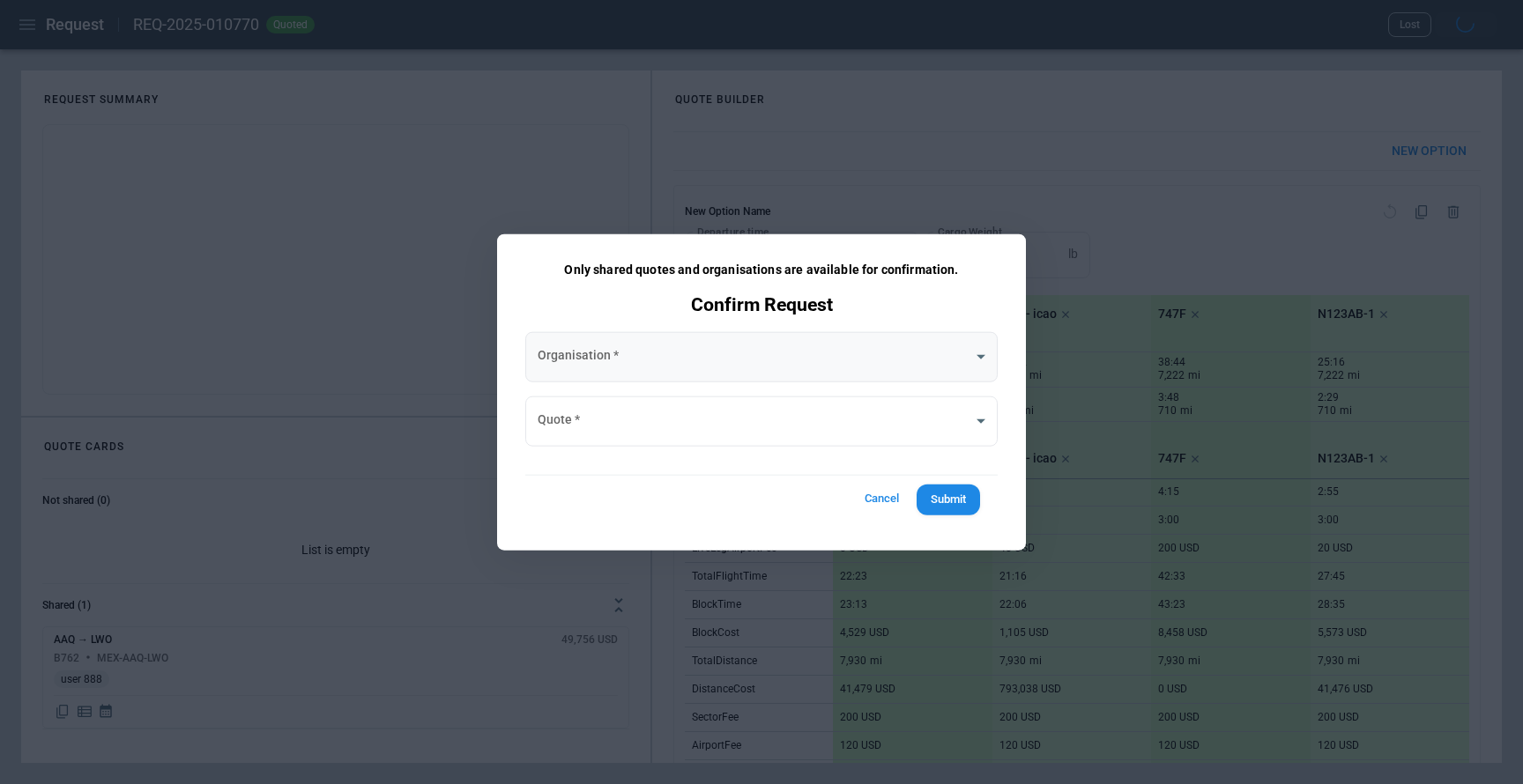 click on "**********" at bounding box center (762, 392) 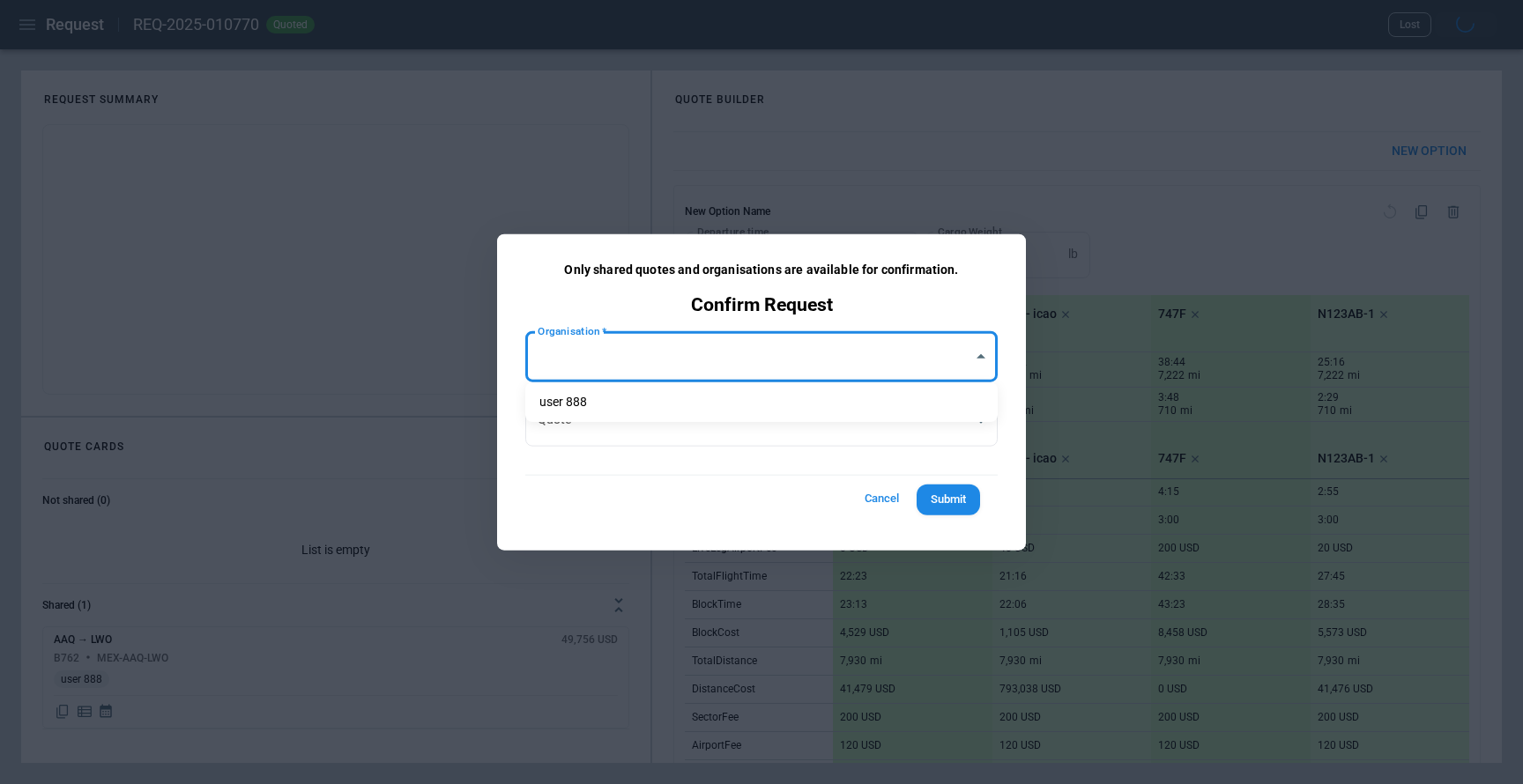 click on "user 888" at bounding box center [762, 402] 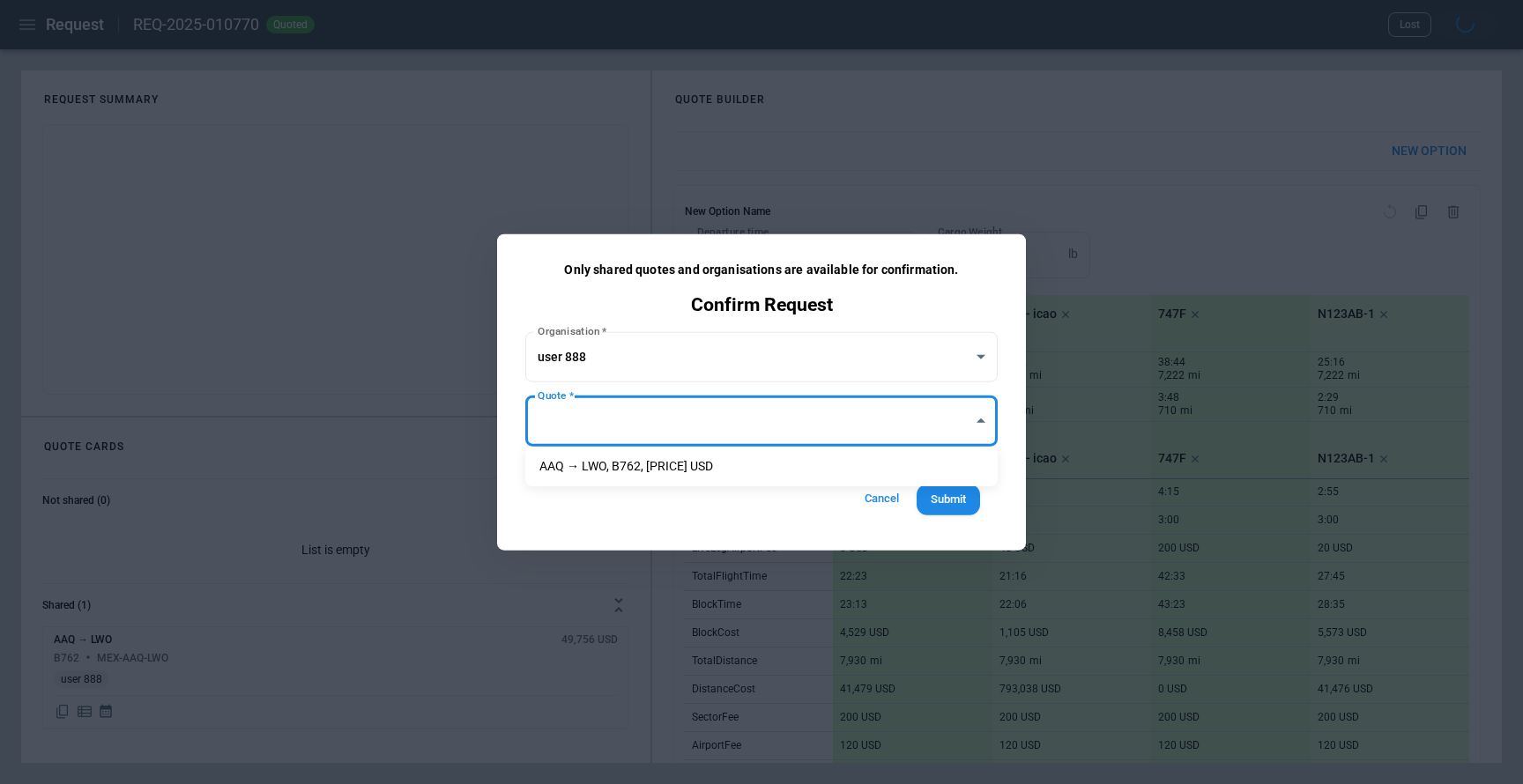 click on "**********" at bounding box center [762, 392] 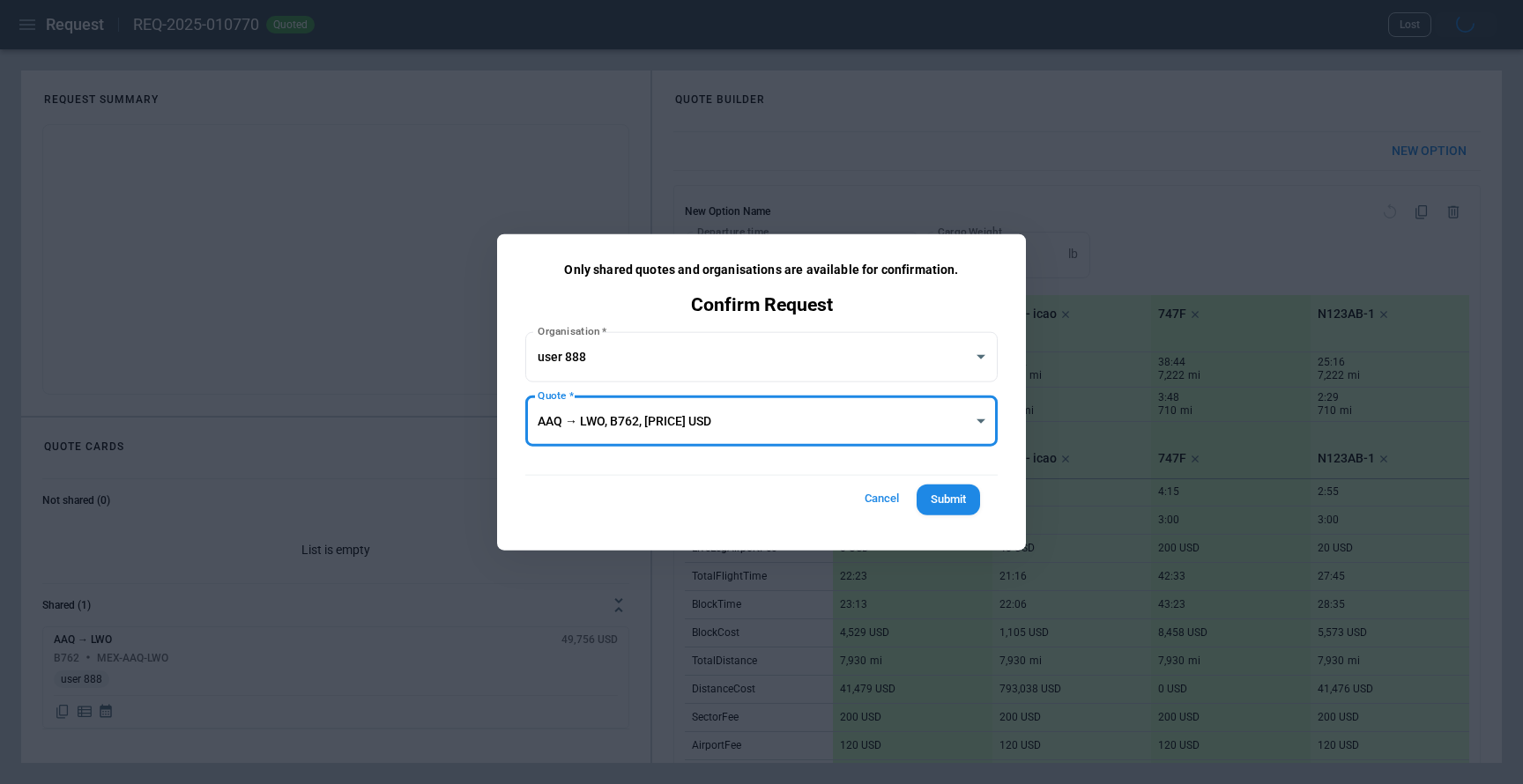 click on "Submit" at bounding box center (948, 499) 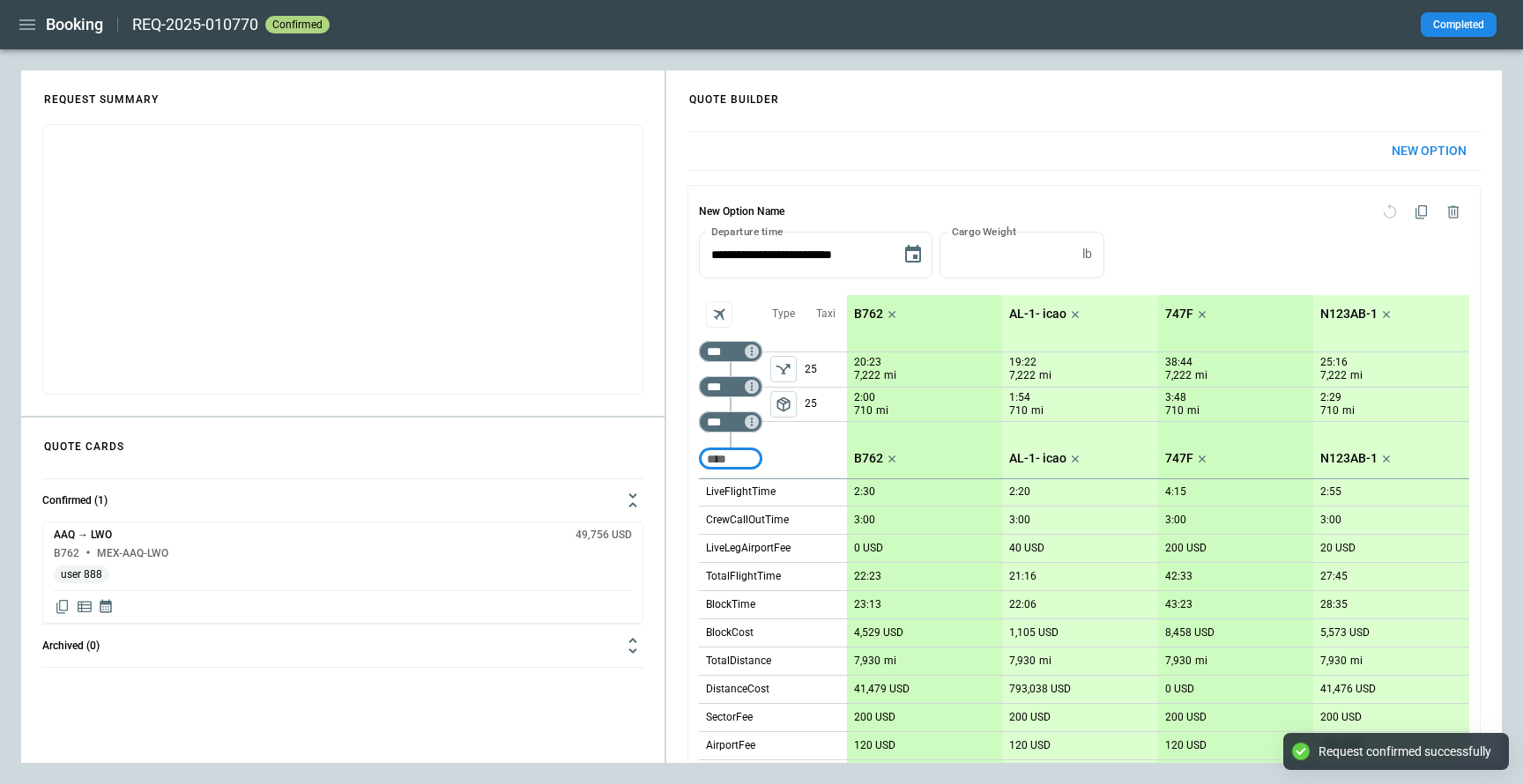 click 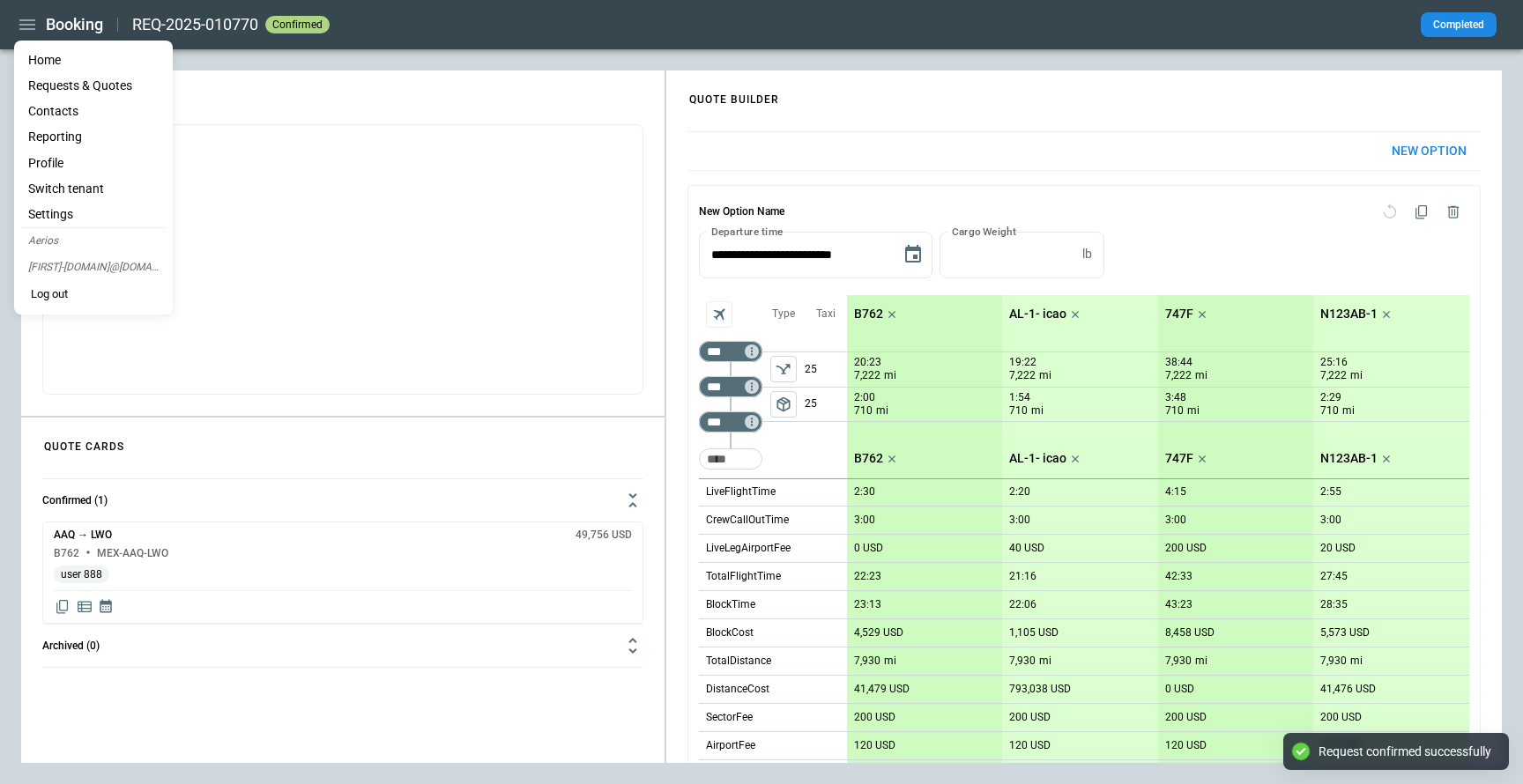 click on "Reporting" at bounding box center [93, 137] 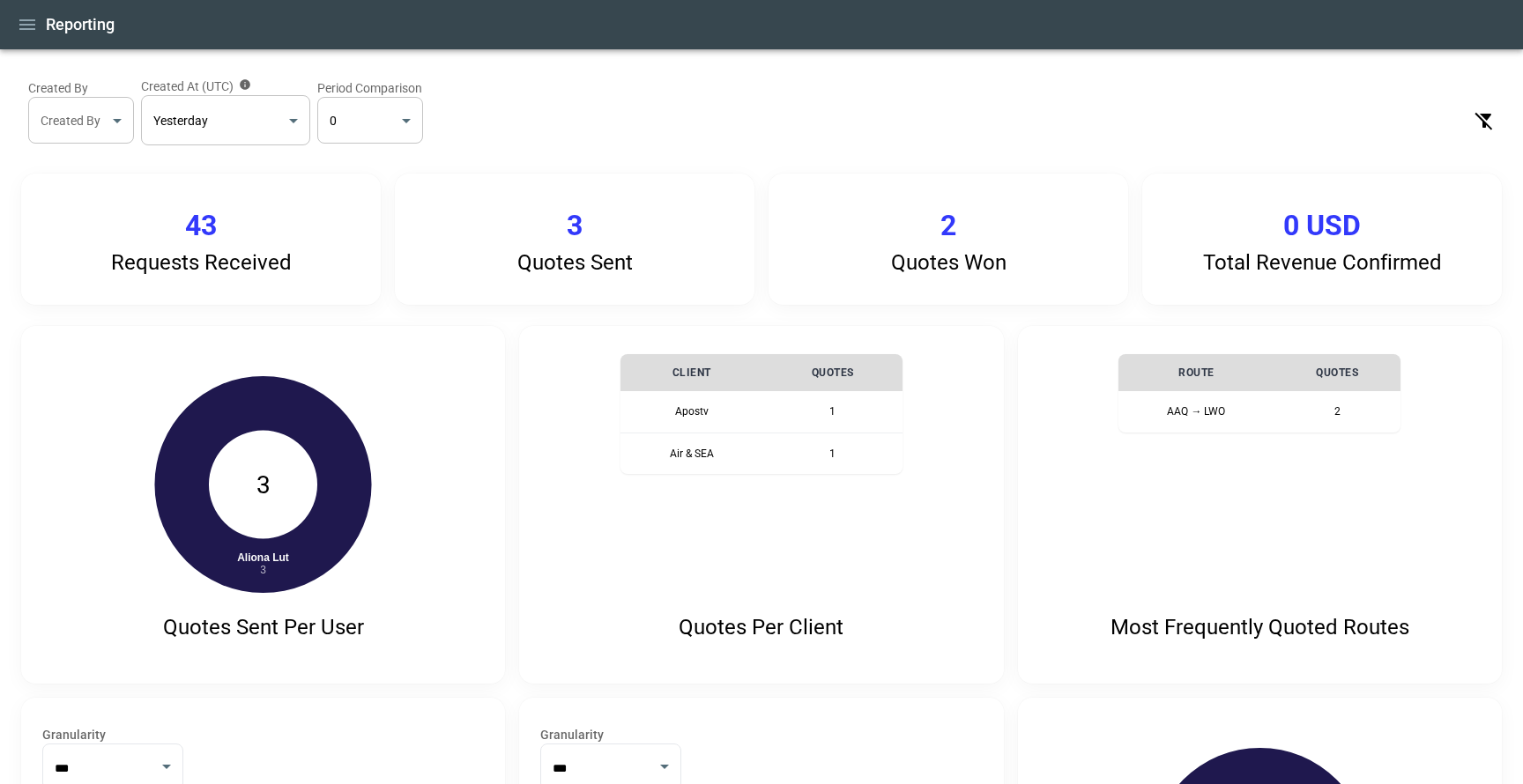 click on "Reporting Created By Created By ​ Created At (UTC) Yesterday ********* ​ Period Comparison 0 * ​ Requests Received 43 Quotes Sent 3 Quotes Won 2 Total Revenue Confirmed 0 USD Quotes Sent Per User [FIRSTNAME] [LASTNAME]: 3 [FIRSTNAME] [LASTNAME] 3 3 Quotes Per Client Client Quotes Apostv 1 Air & SEA 1 Most Frequently Quoted Routes Route Quotes AAQ → LWO 2 Requests Received Per Day [MONTH] [DAY] [YEAR] - [MONTH] [DAY] [YEAR] [MONTH] [DAY] [YEAR] 0 5 10 15 20 25 30 35 40 45 Granularity *** ​ Quotes Sent Per Day [MONTH] [DAY] [YEAR] - [MONTH] [DAY] [YEAR] [MONTH] [DAY] [YEAR] 0 1 2 3 Granularity *** ​ Quotes Sent Per Aircraft B762: 2 B762 2 2" at bounding box center (762, 392) 